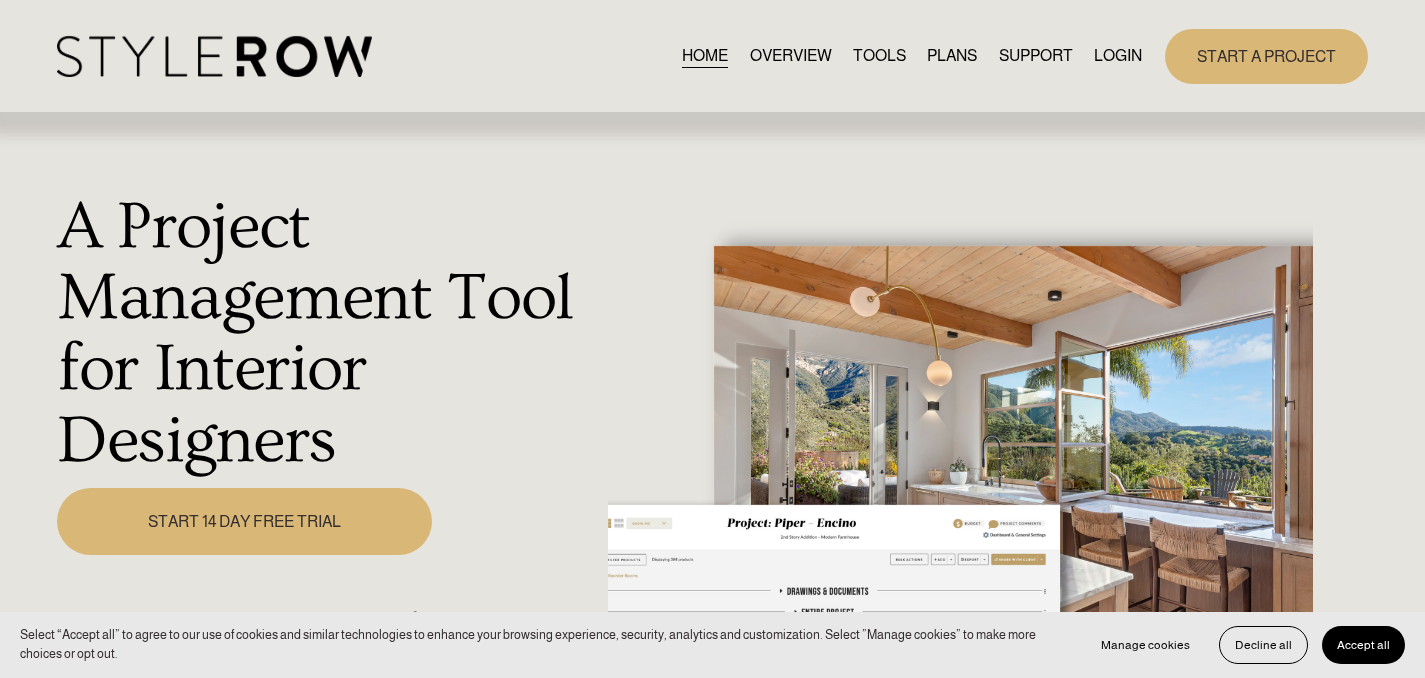 scroll, scrollTop: 0, scrollLeft: 0, axis: both 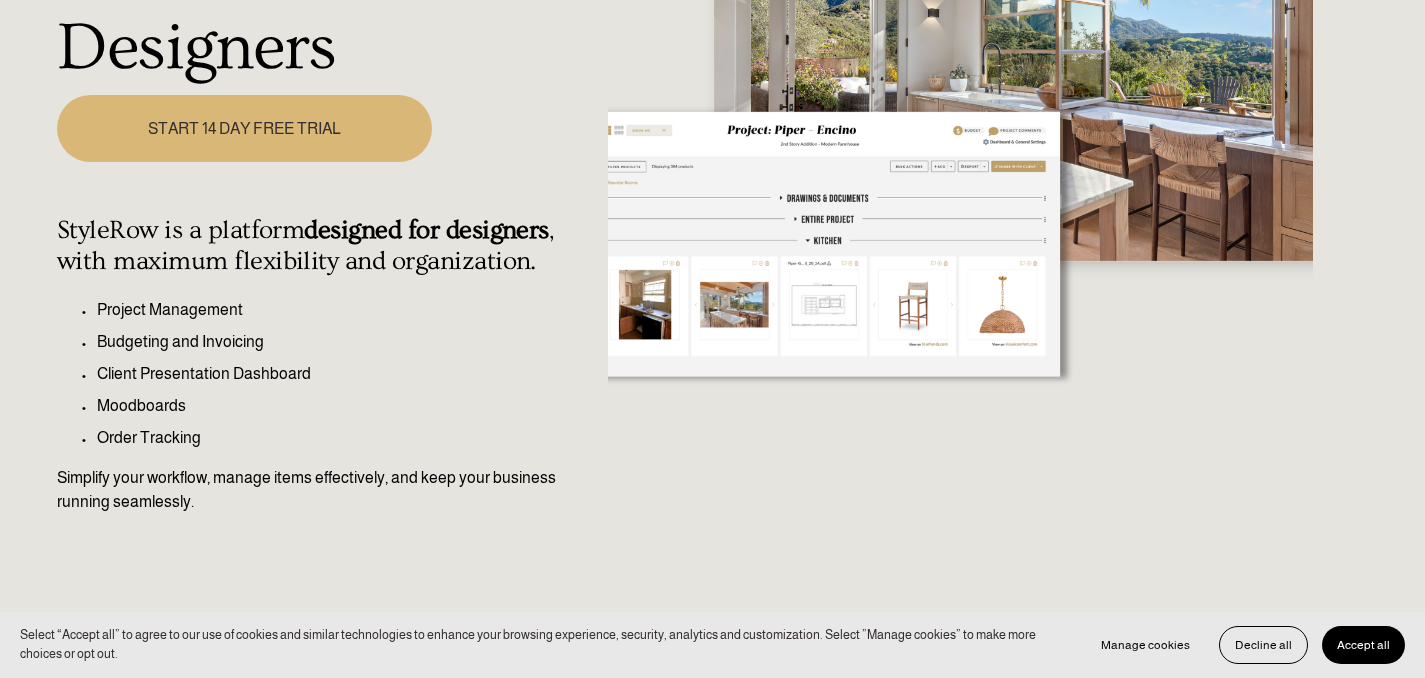 click at bounding box center (960, 156) 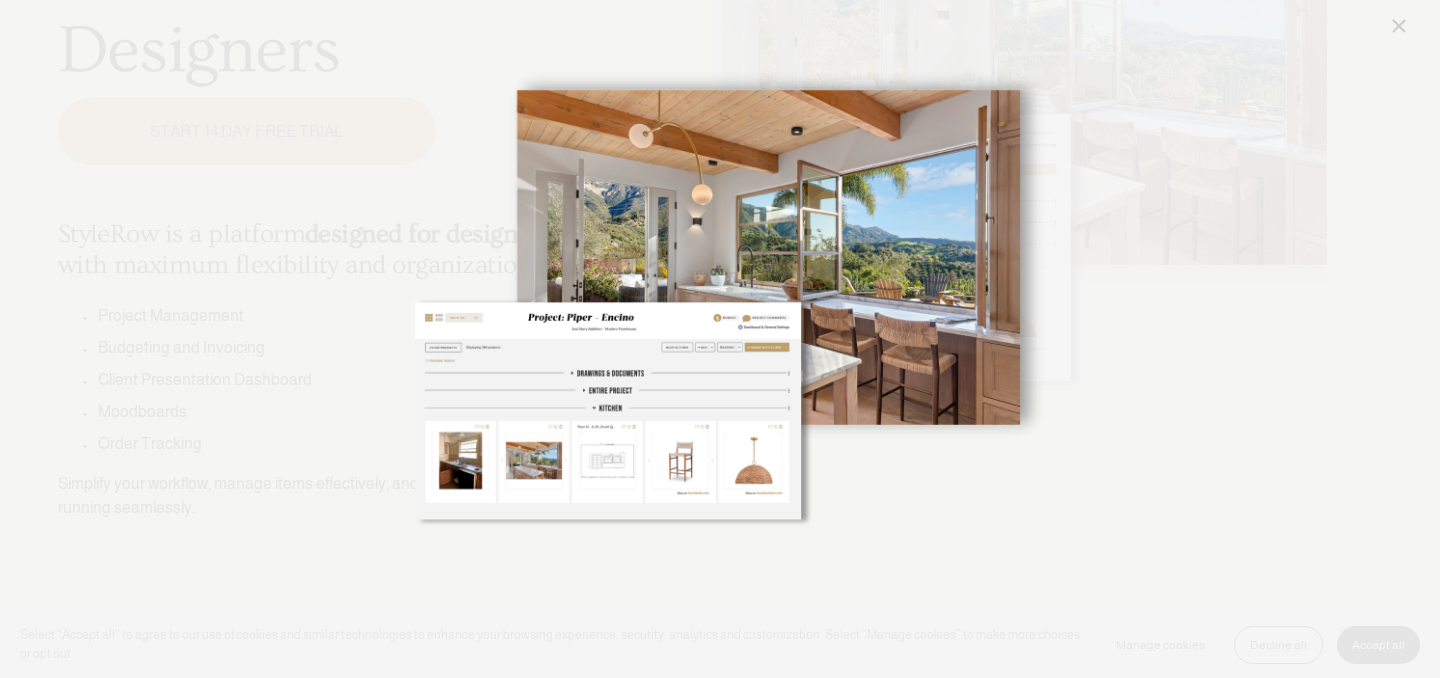 click at bounding box center (719, 339) 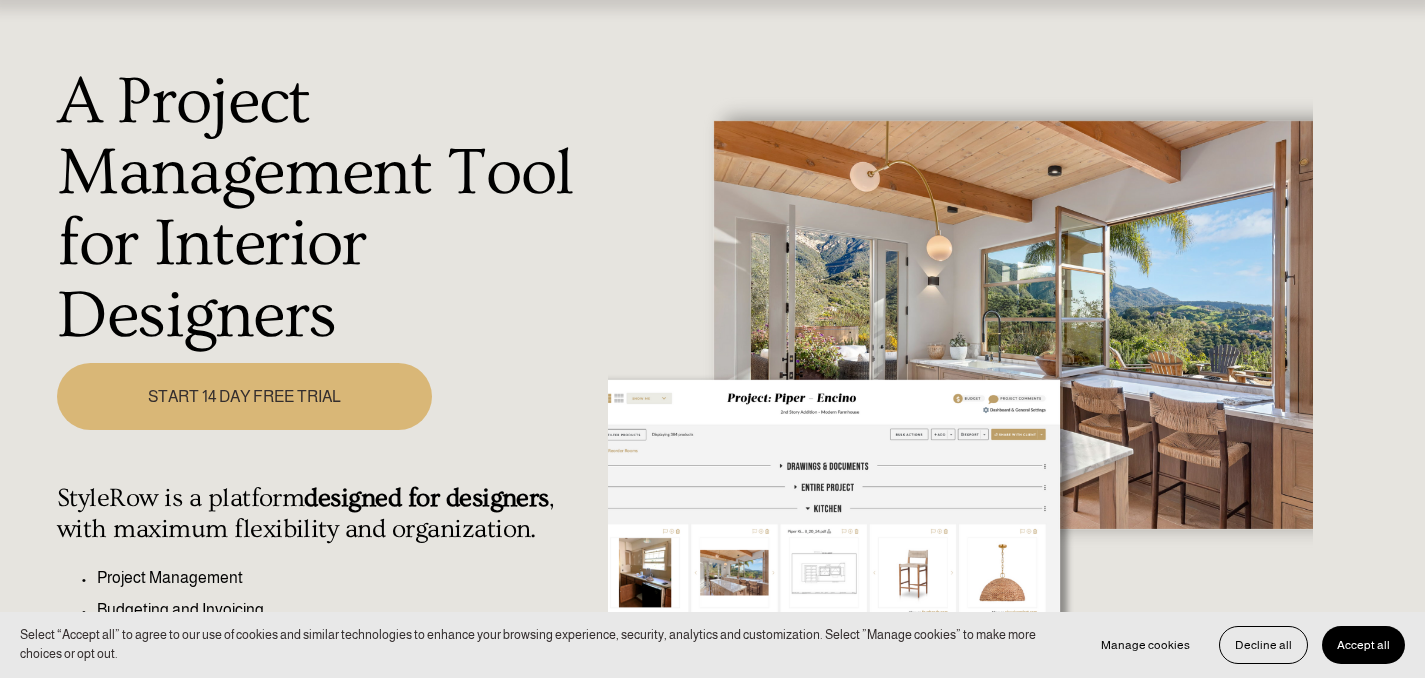 scroll, scrollTop: 0, scrollLeft: 0, axis: both 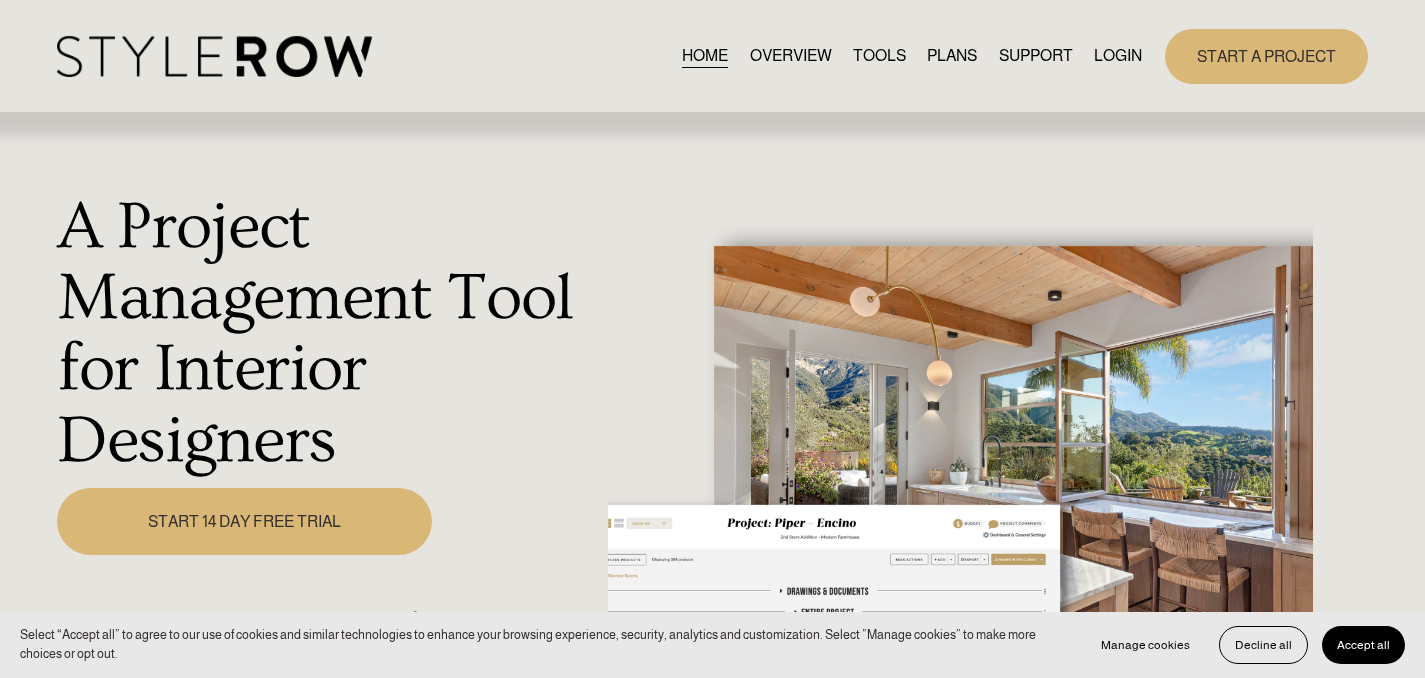 click on "START 14 DAY FREE TRIAL" at bounding box center [244, 521] 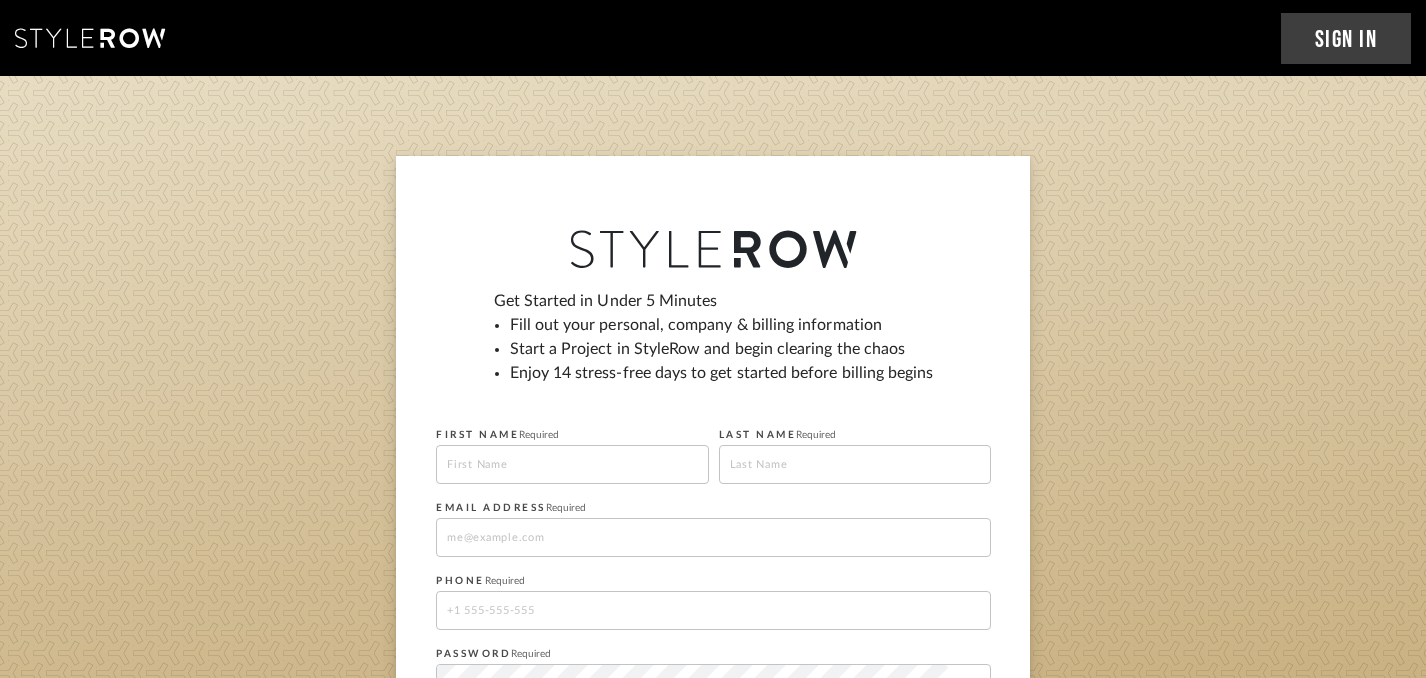 scroll, scrollTop: 0, scrollLeft: 0, axis: both 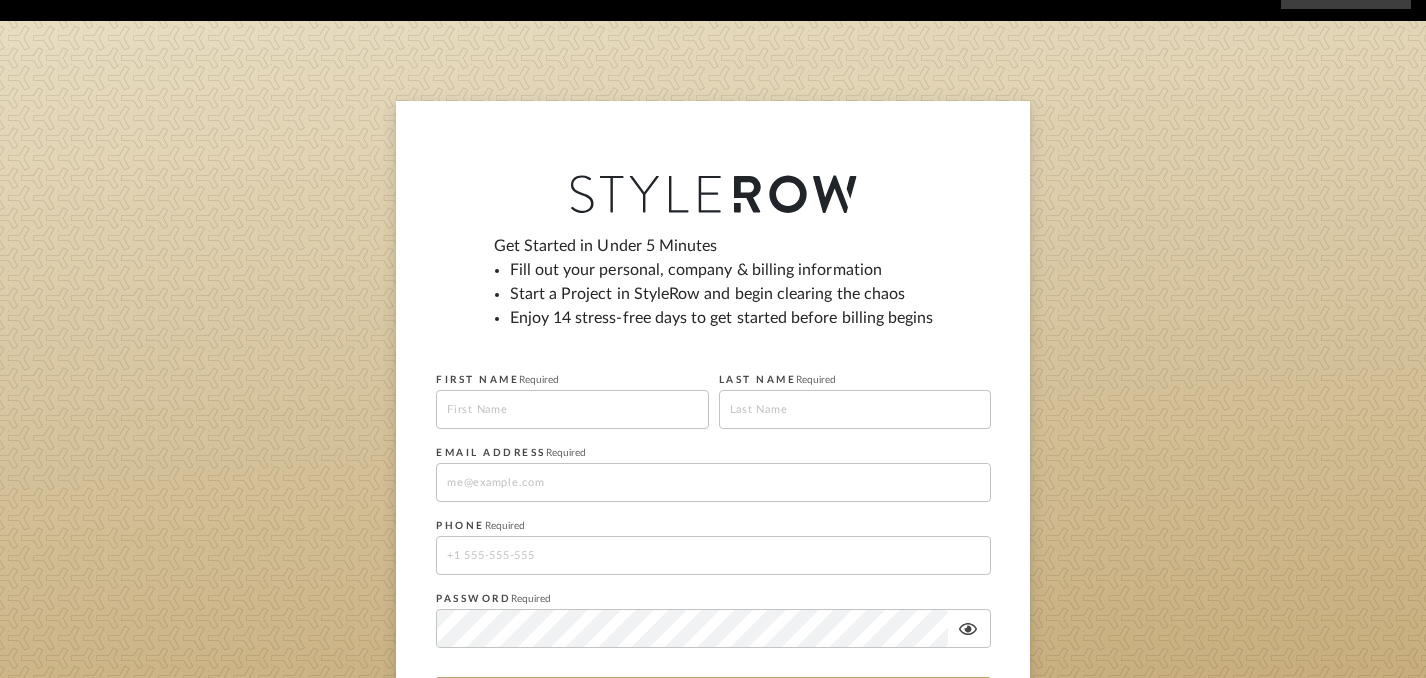 click at bounding box center (572, 409) 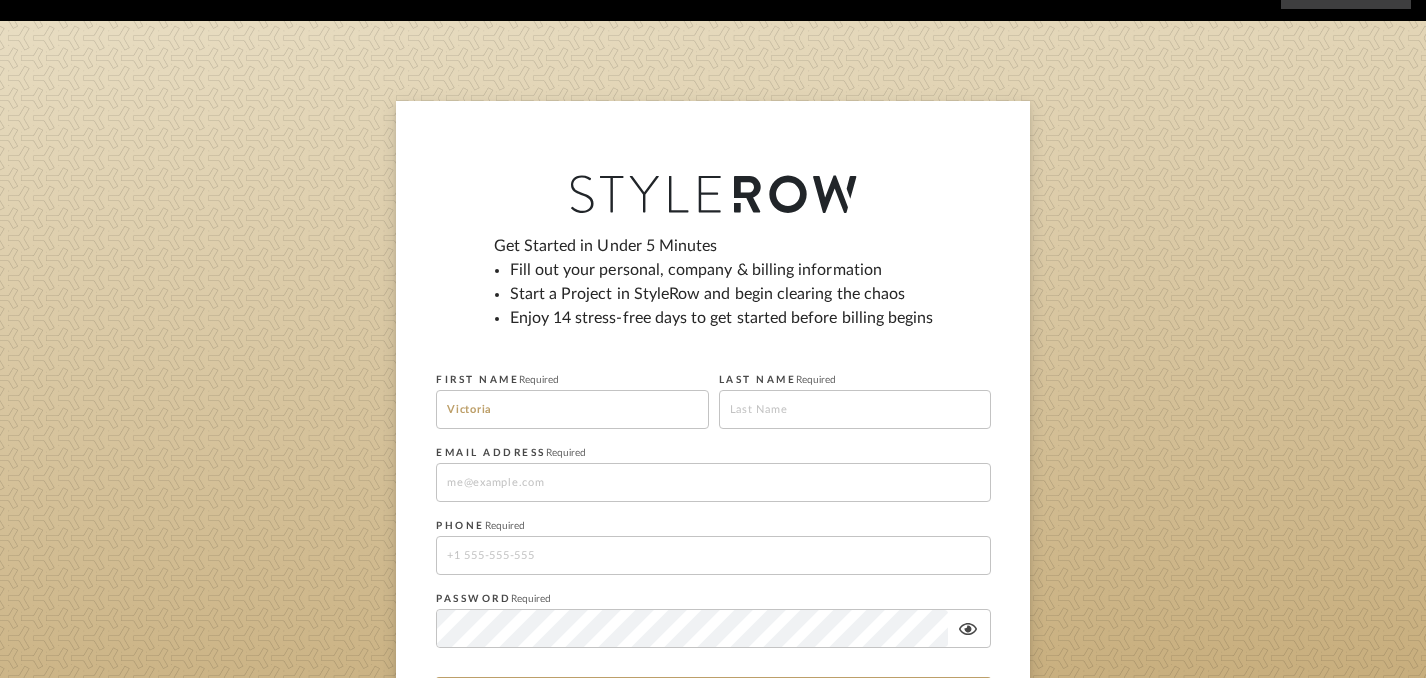 type on "Victoria" 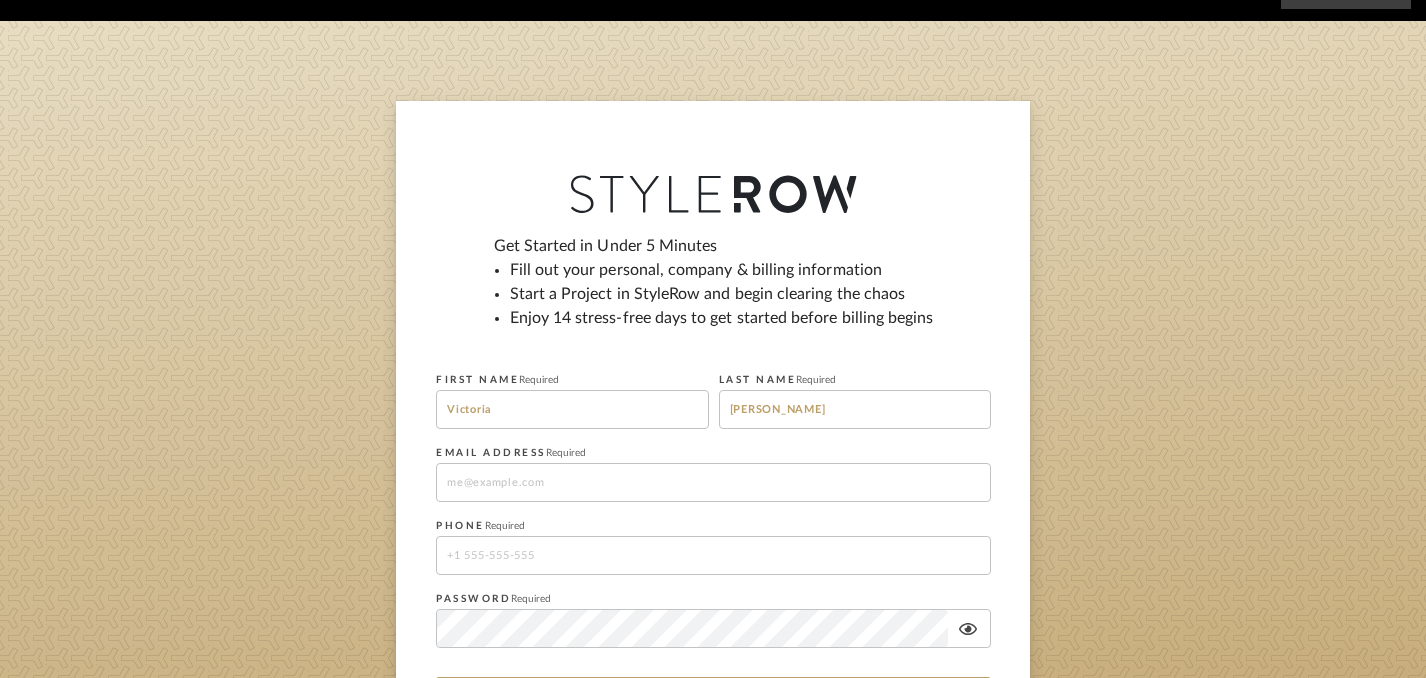 type on "[PERSON_NAME]" 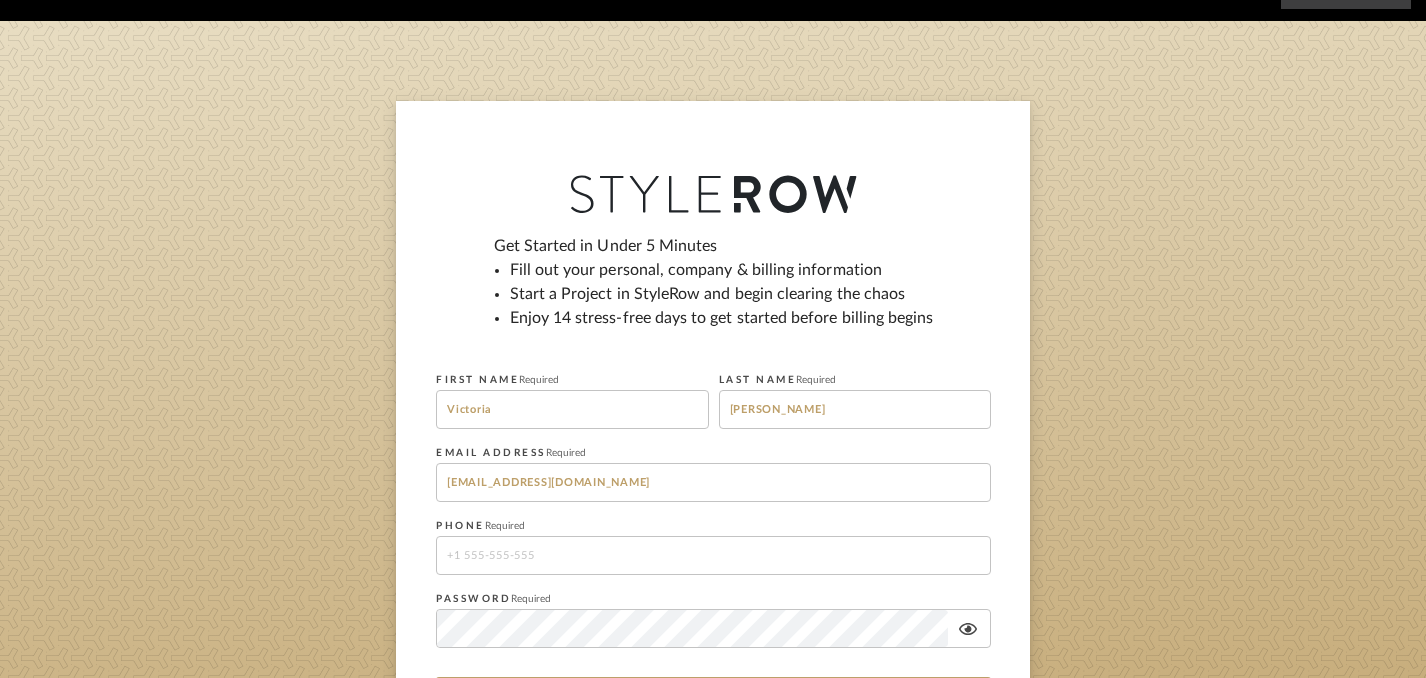 type on "[EMAIL_ADDRESS][DOMAIN_NAME]" 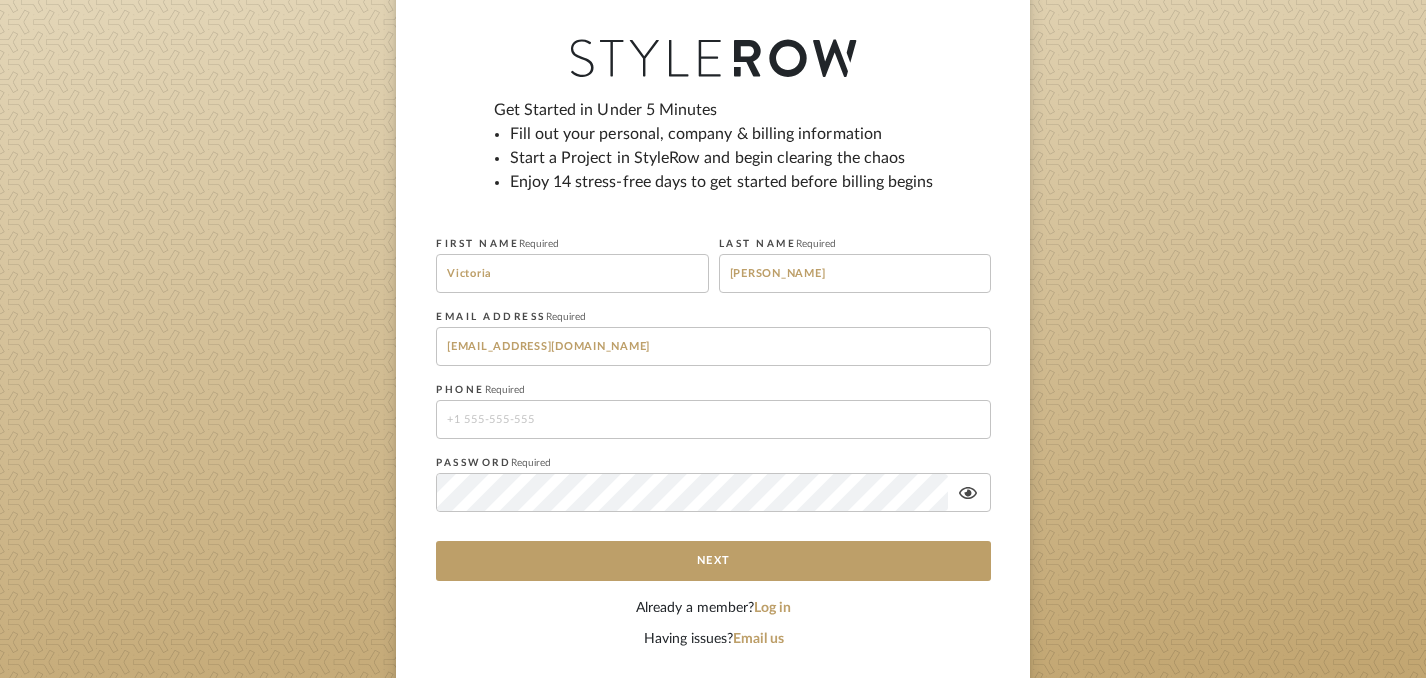 scroll, scrollTop: 194, scrollLeft: 0, axis: vertical 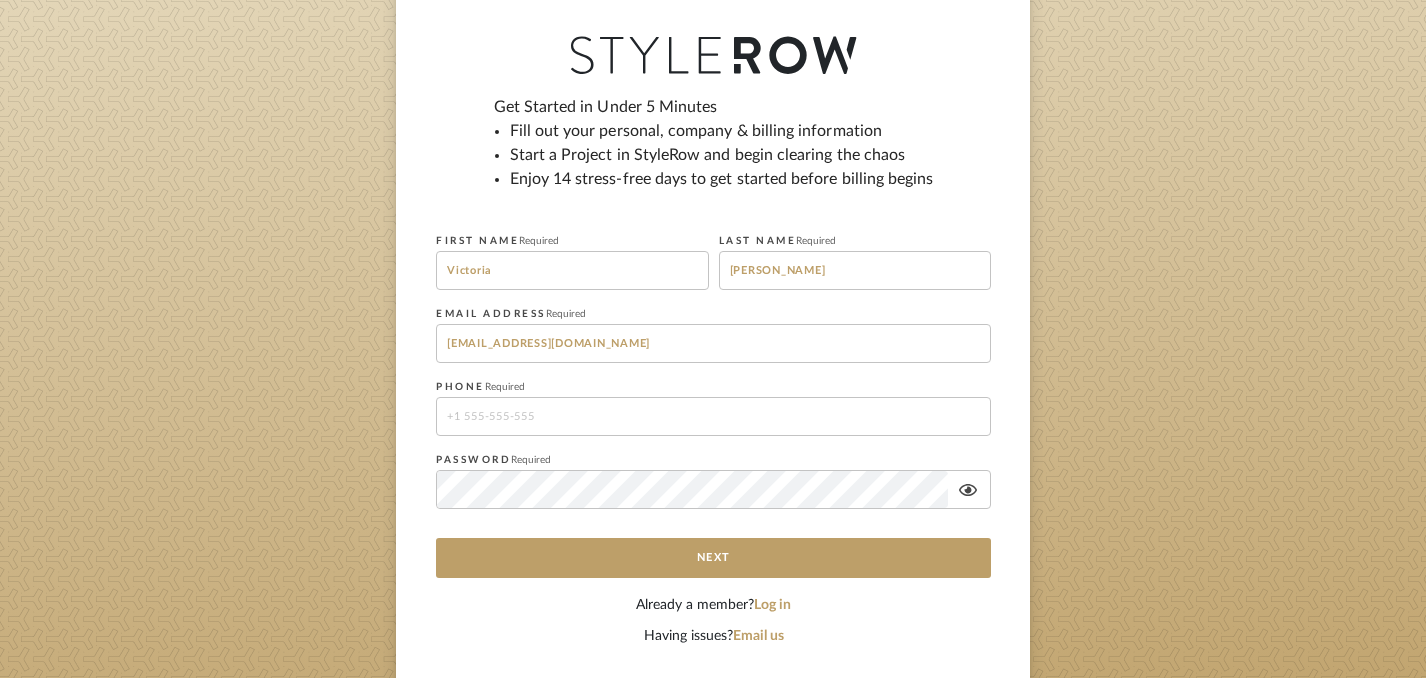 click at bounding box center [713, 416] 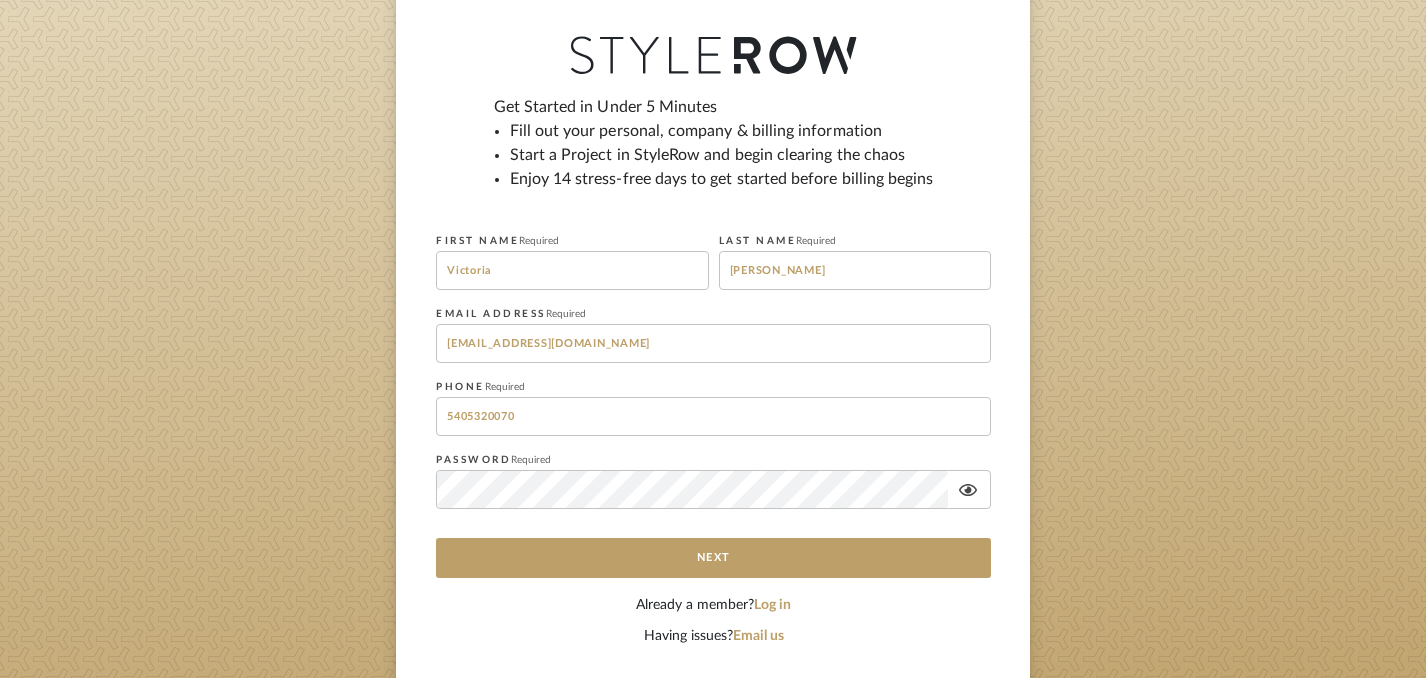 type on "5405320070" 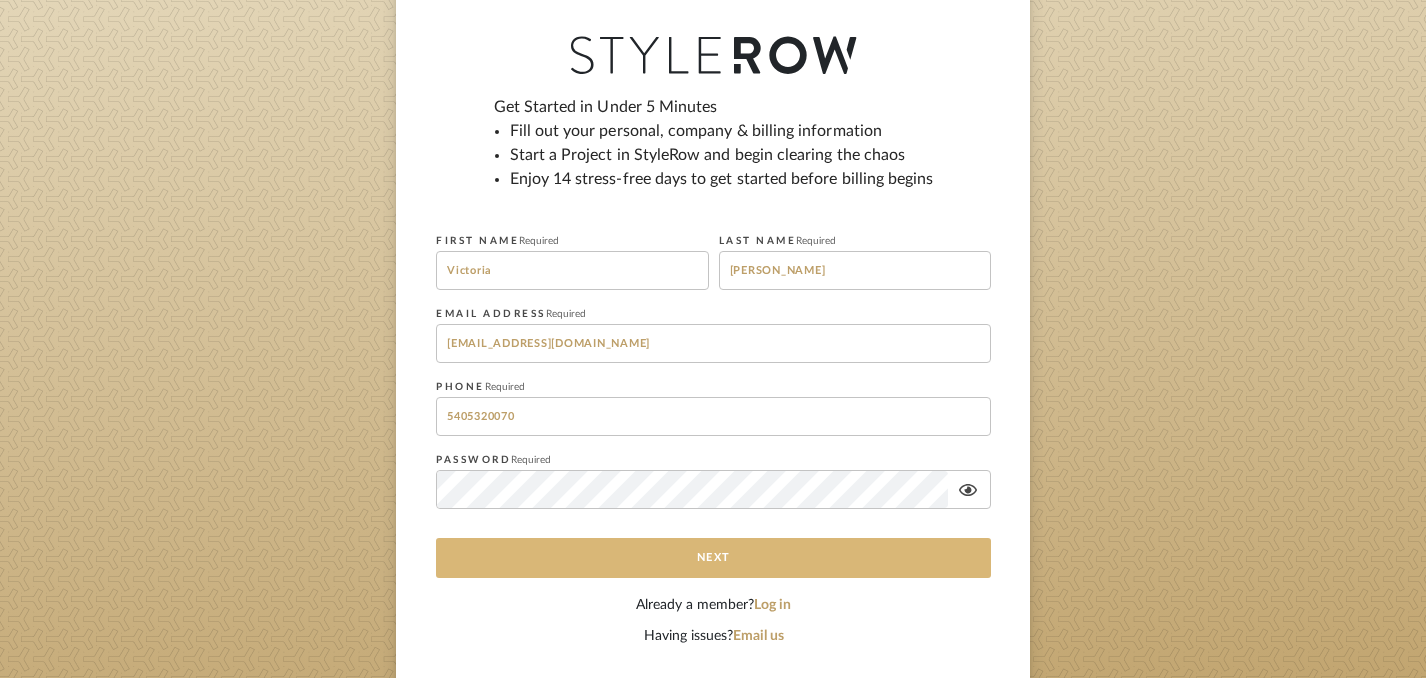 click on "Next" at bounding box center [713, 558] 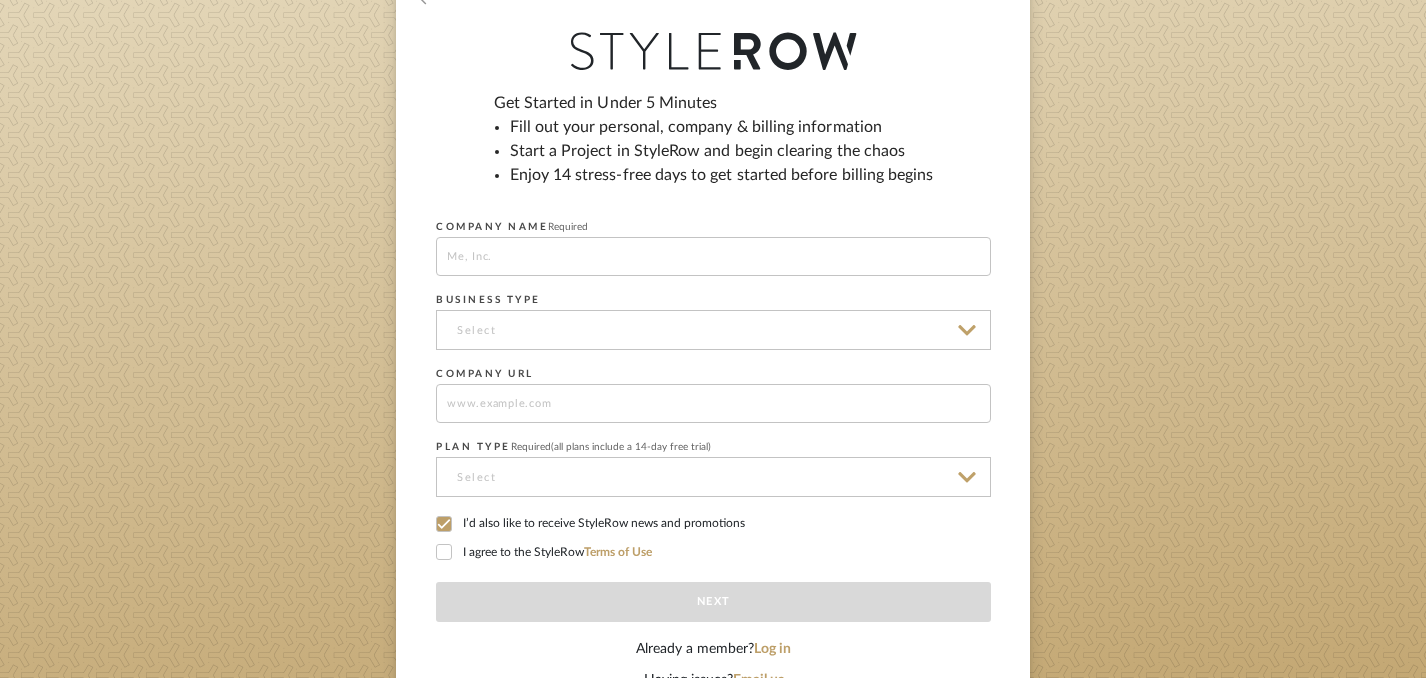 scroll, scrollTop: 204, scrollLeft: 0, axis: vertical 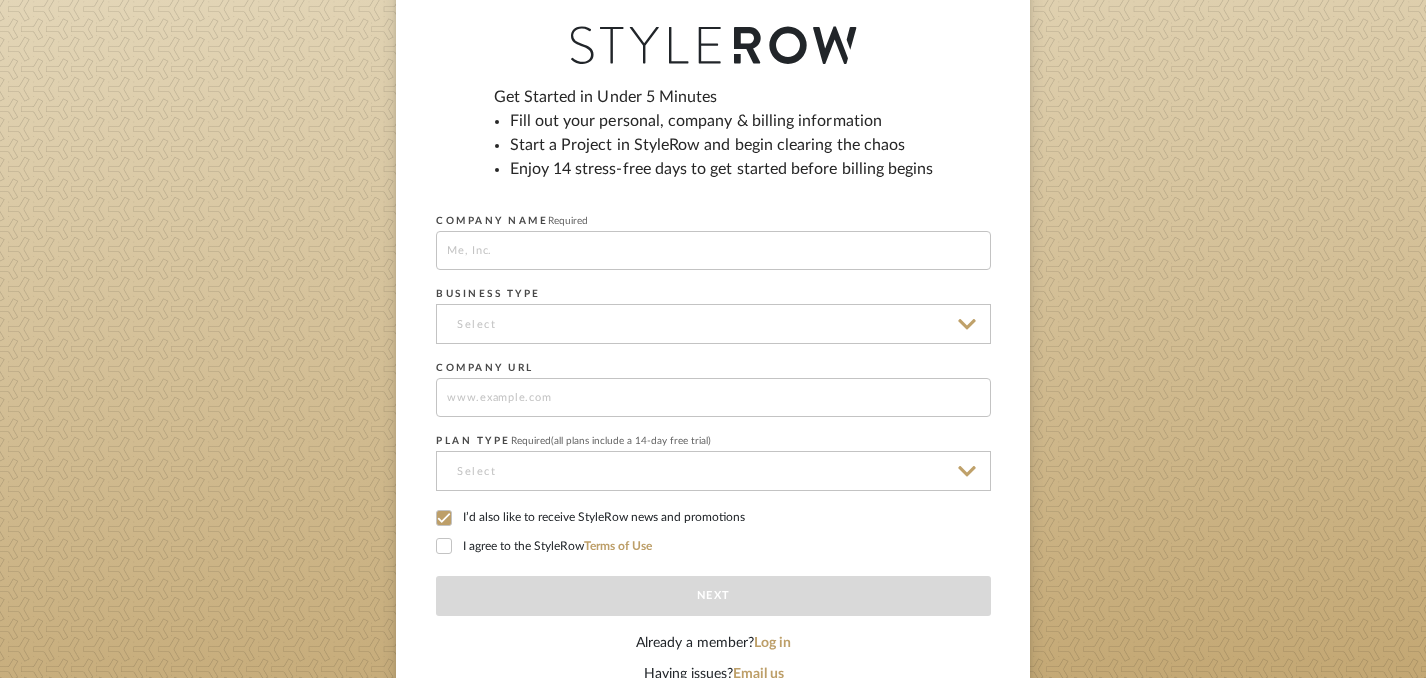 click at bounding box center [713, 250] 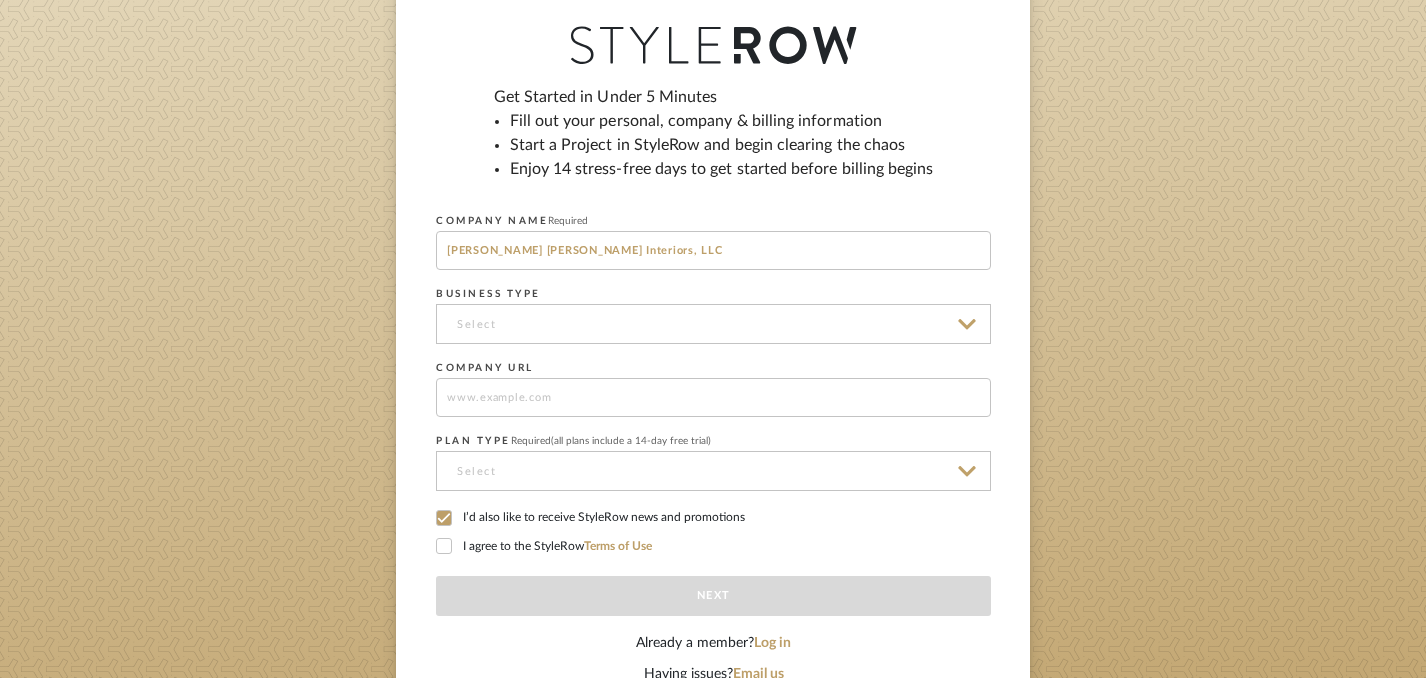 type on "[PERSON_NAME] [PERSON_NAME] Interiors, LLC" 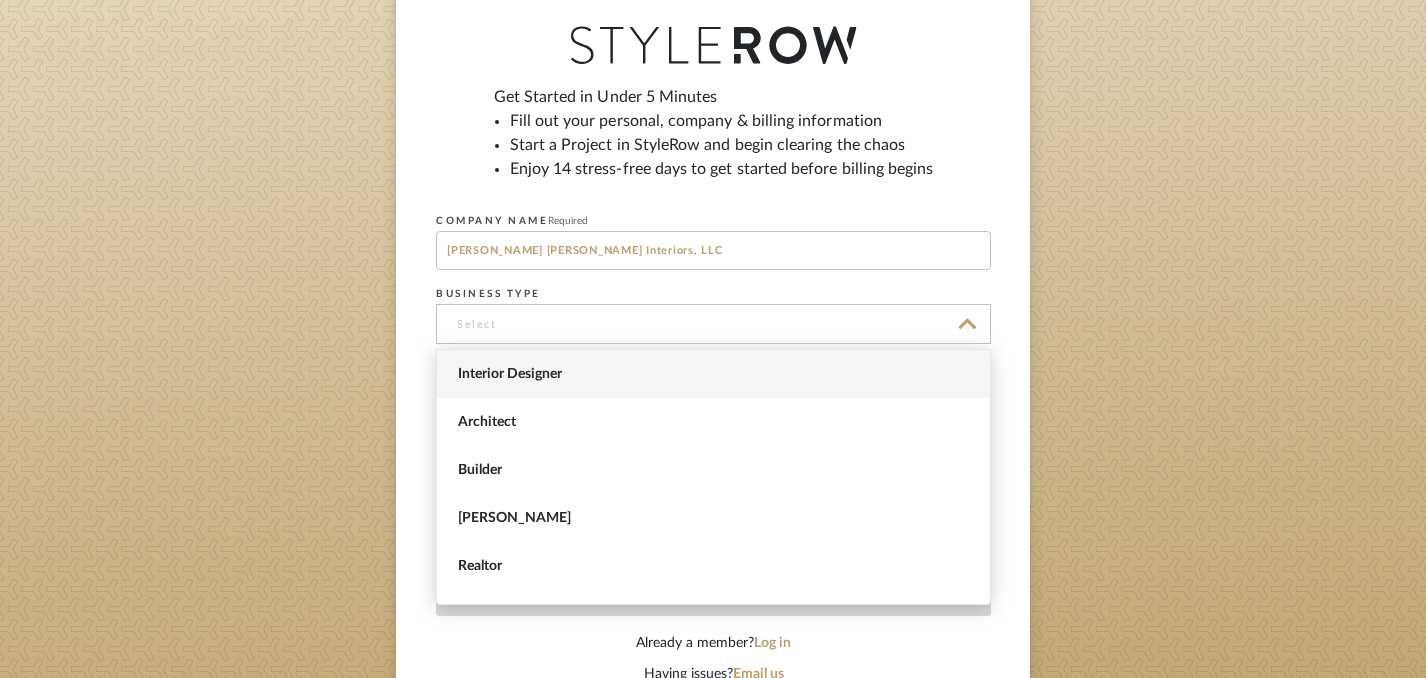 click on "Interior Designer" at bounding box center [716, 374] 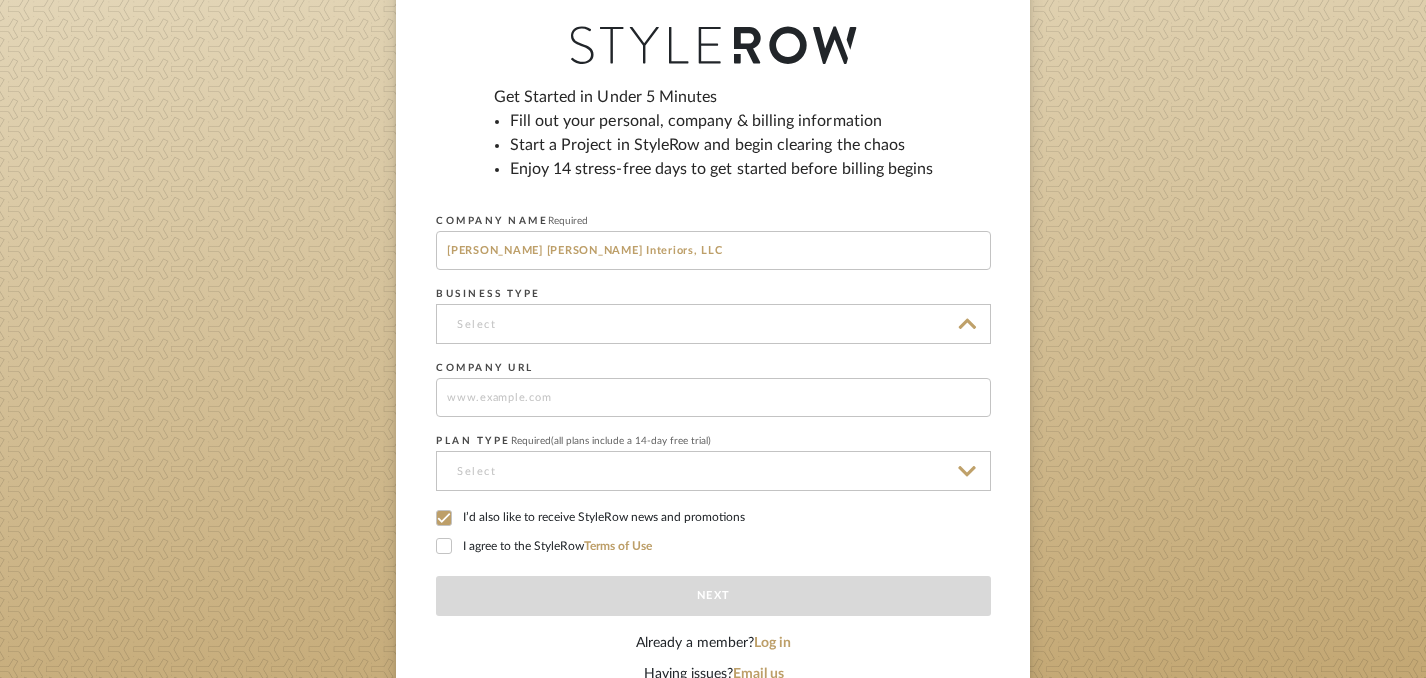 type on "Interior Designer" 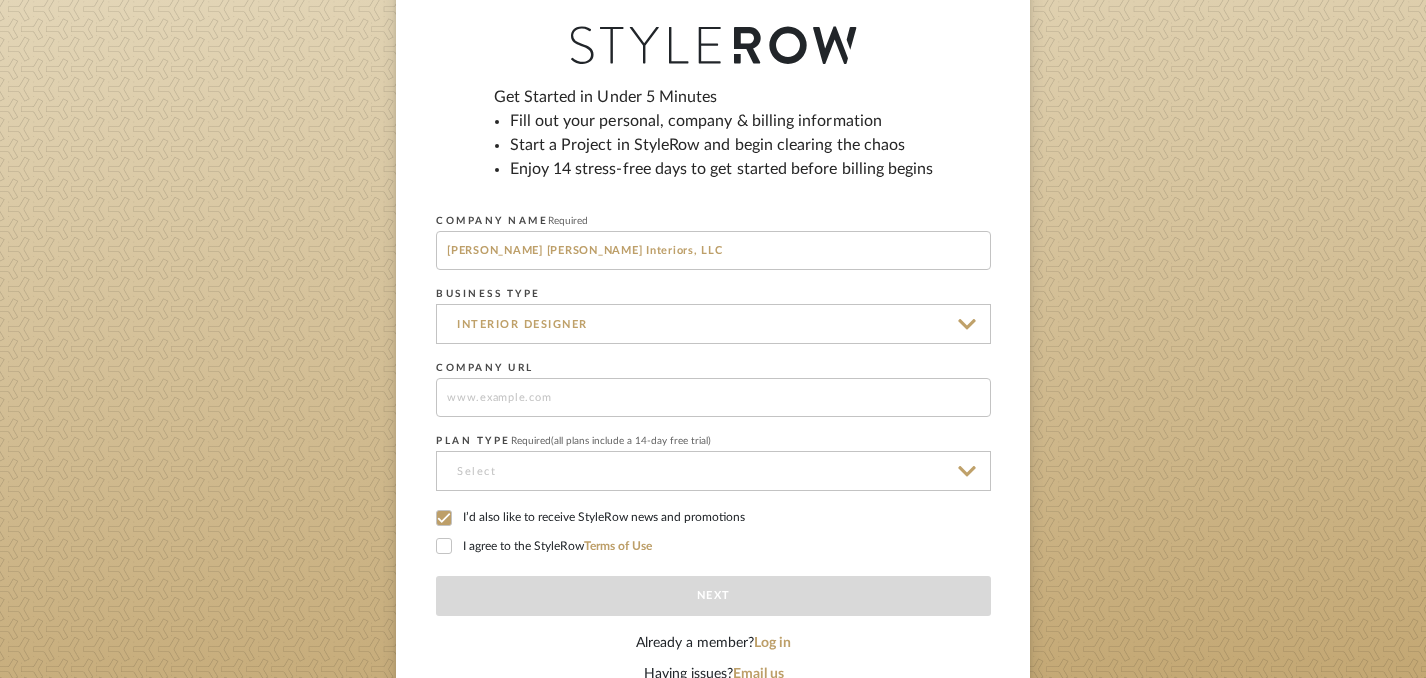 click at bounding box center (713, 397) 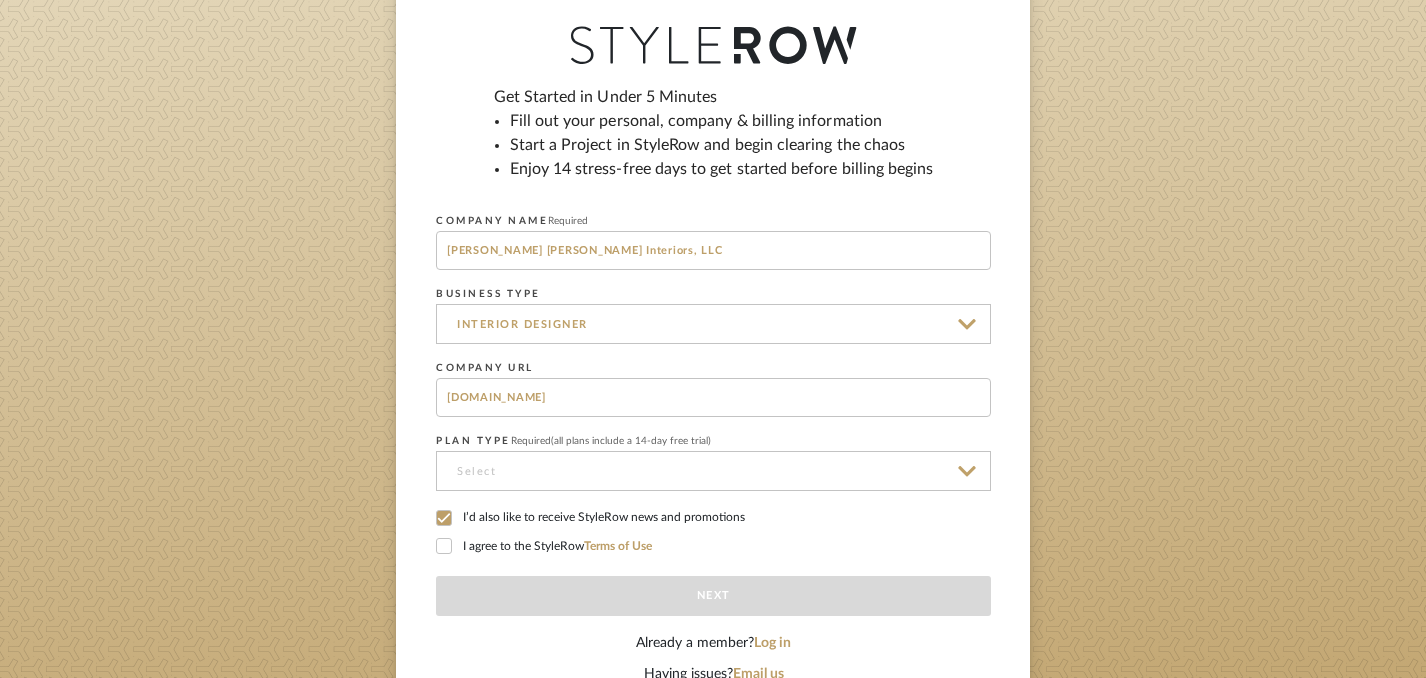 type on "[DOMAIN_NAME]" 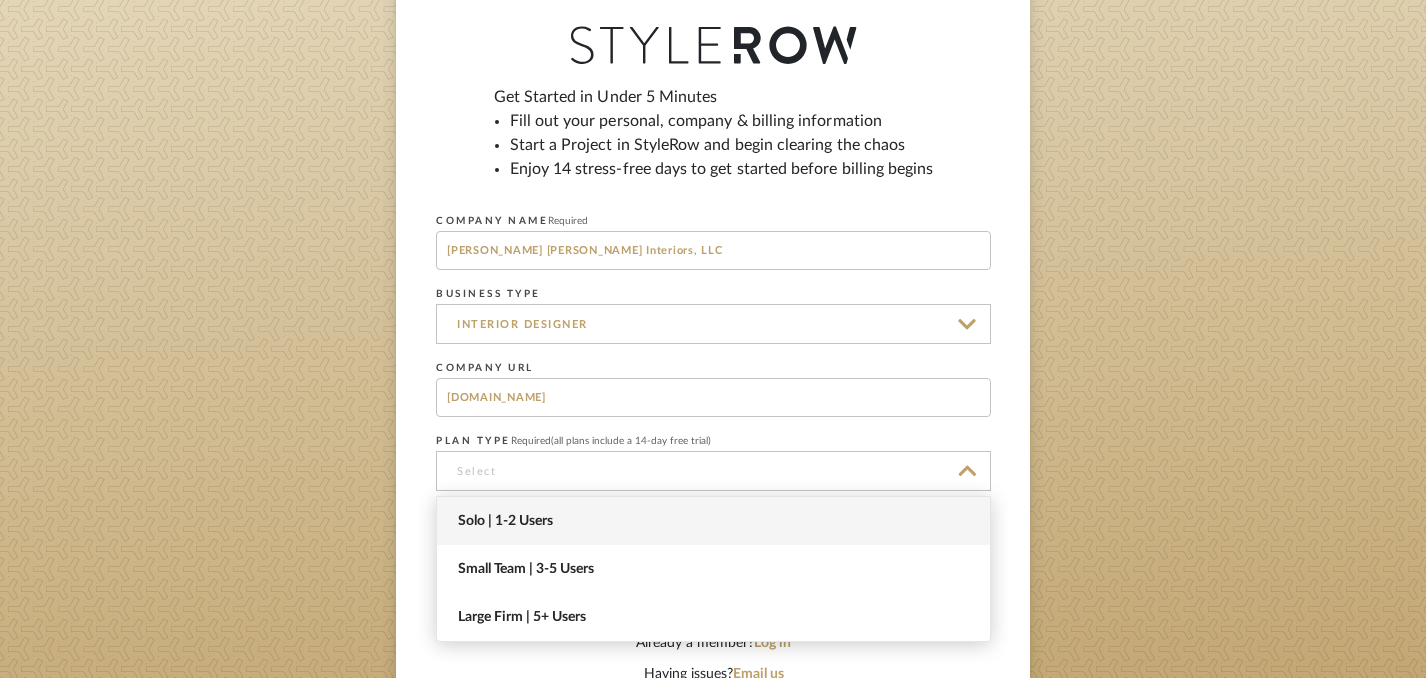 click on "Solo | 1-2 Users" at bounding box center (713, 521) 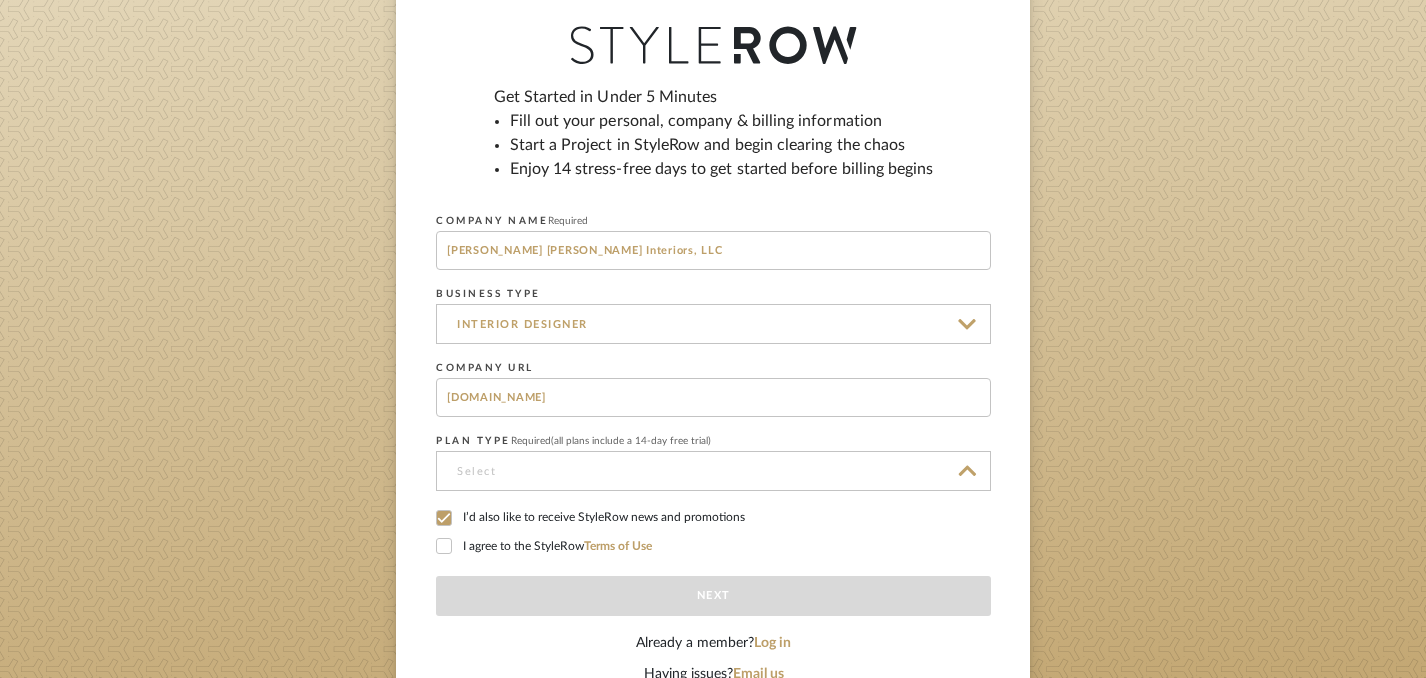type on "Solo | 1-2 Users" 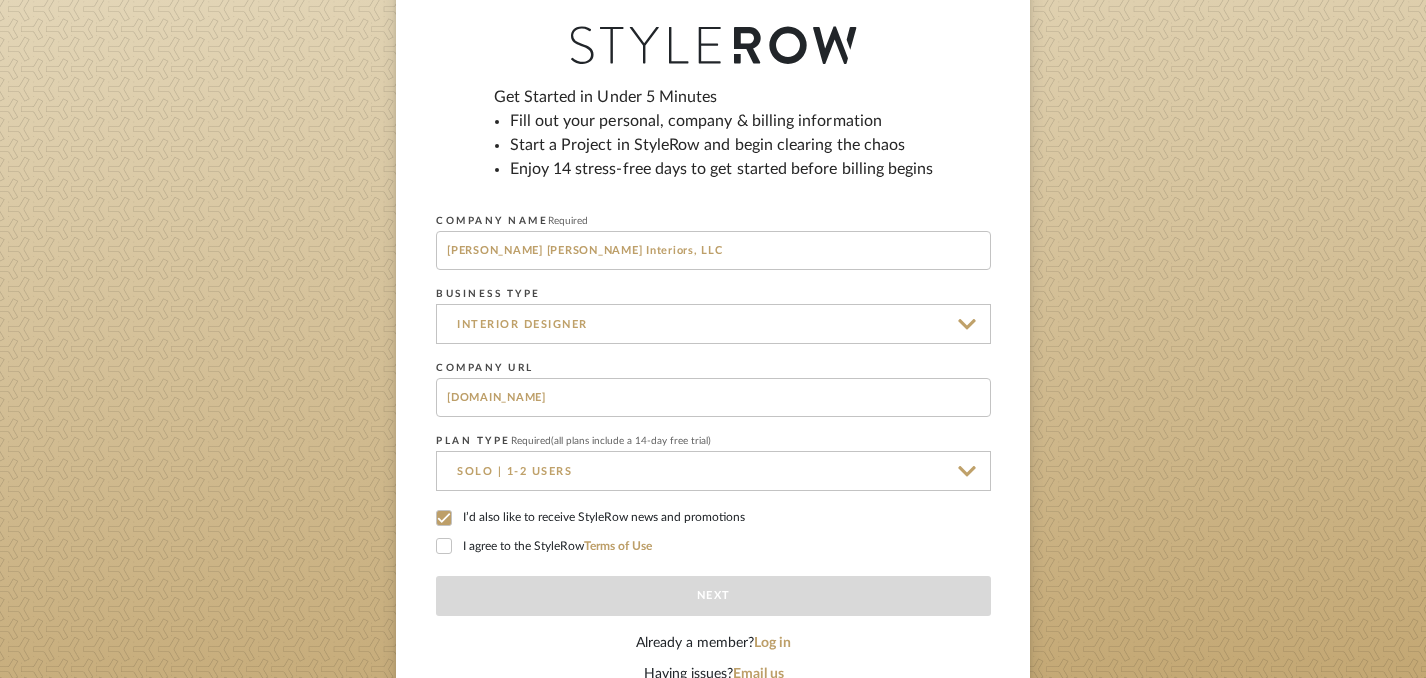 click on "I’d also like to receive StyleRow news and promotions" 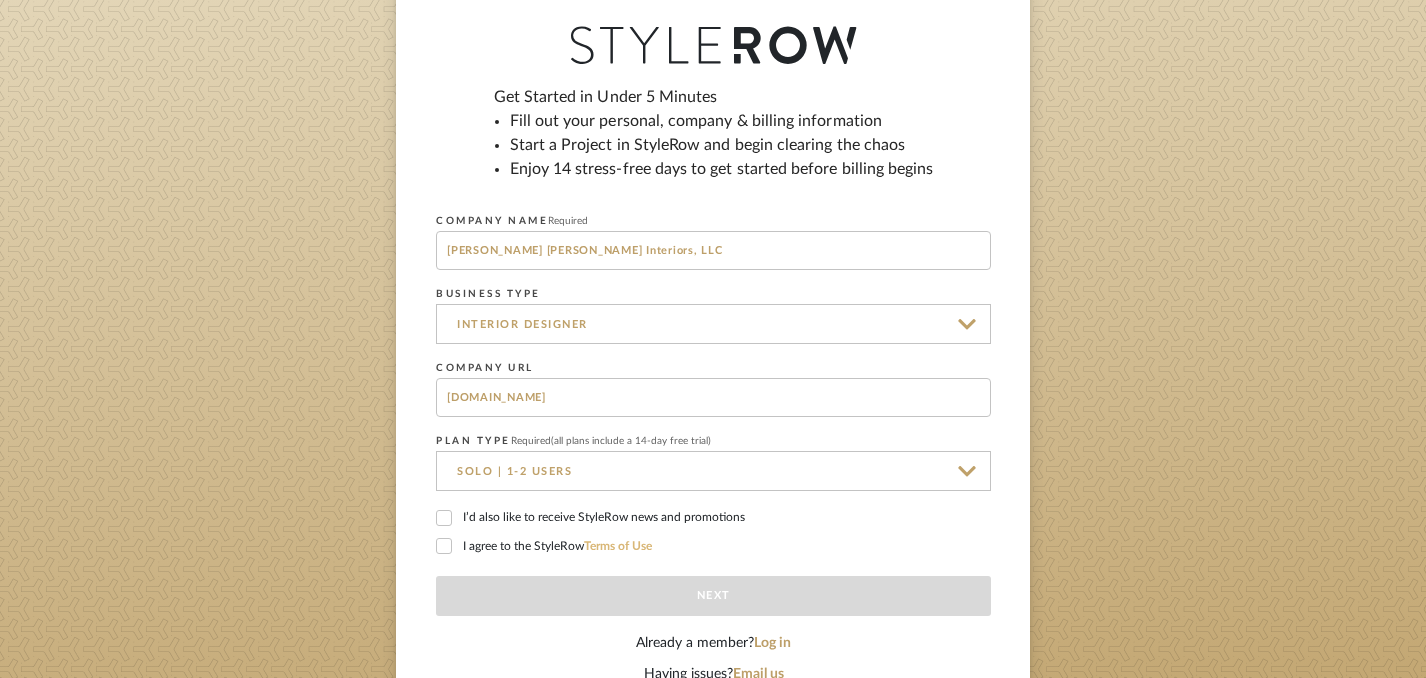 click on "Terms of Use" 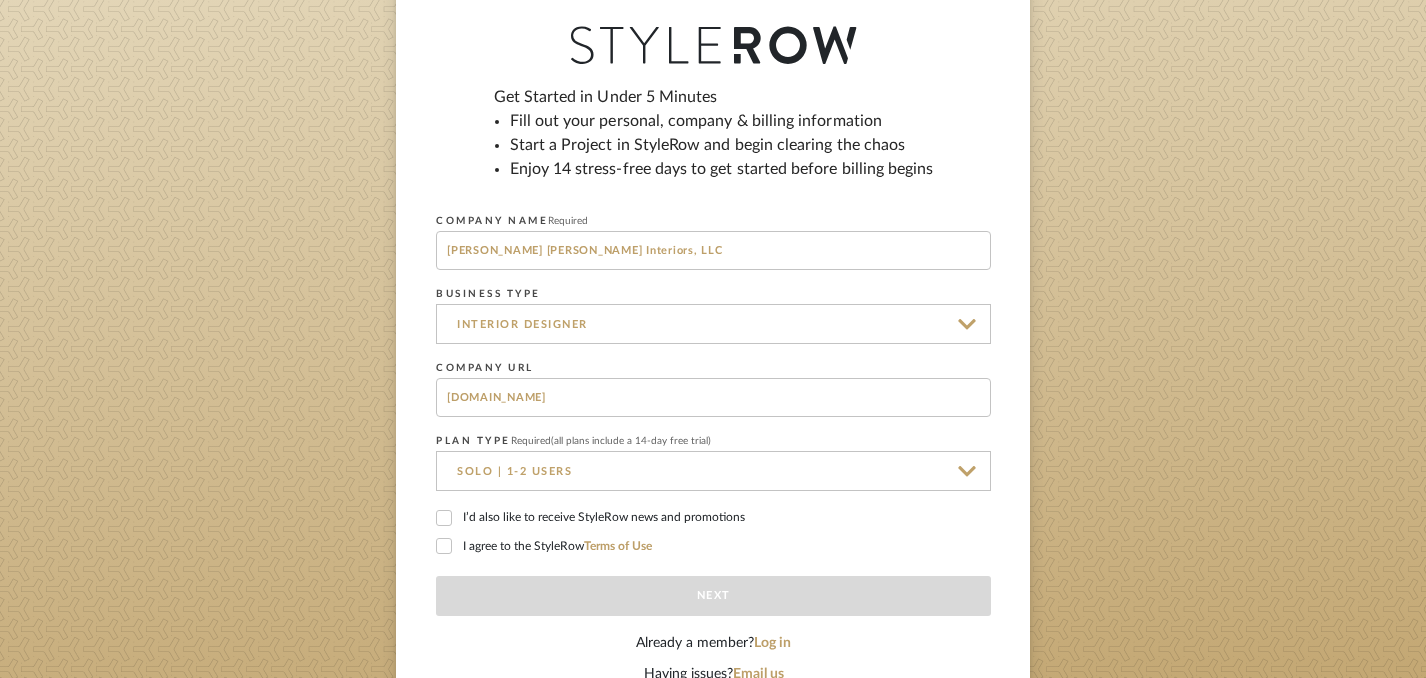 click on "I agree to the StyleRow  Terms of Use" 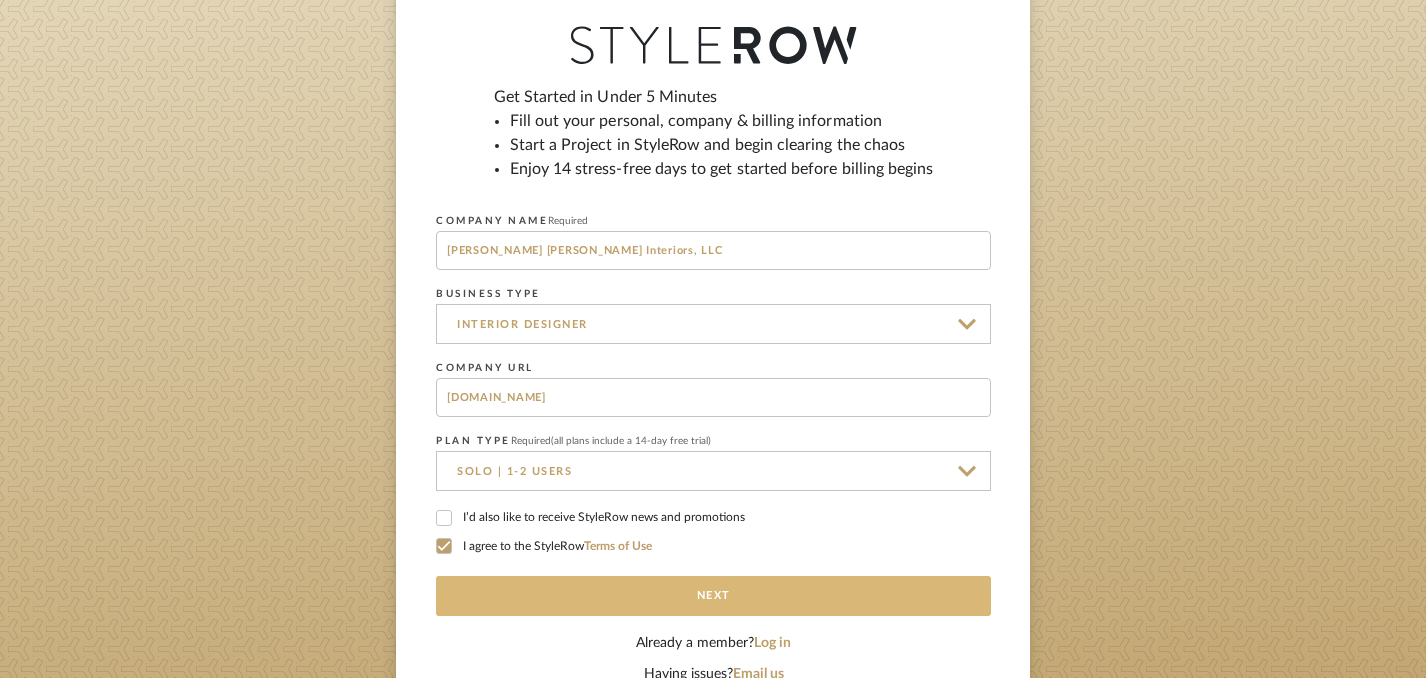 click on "Next" 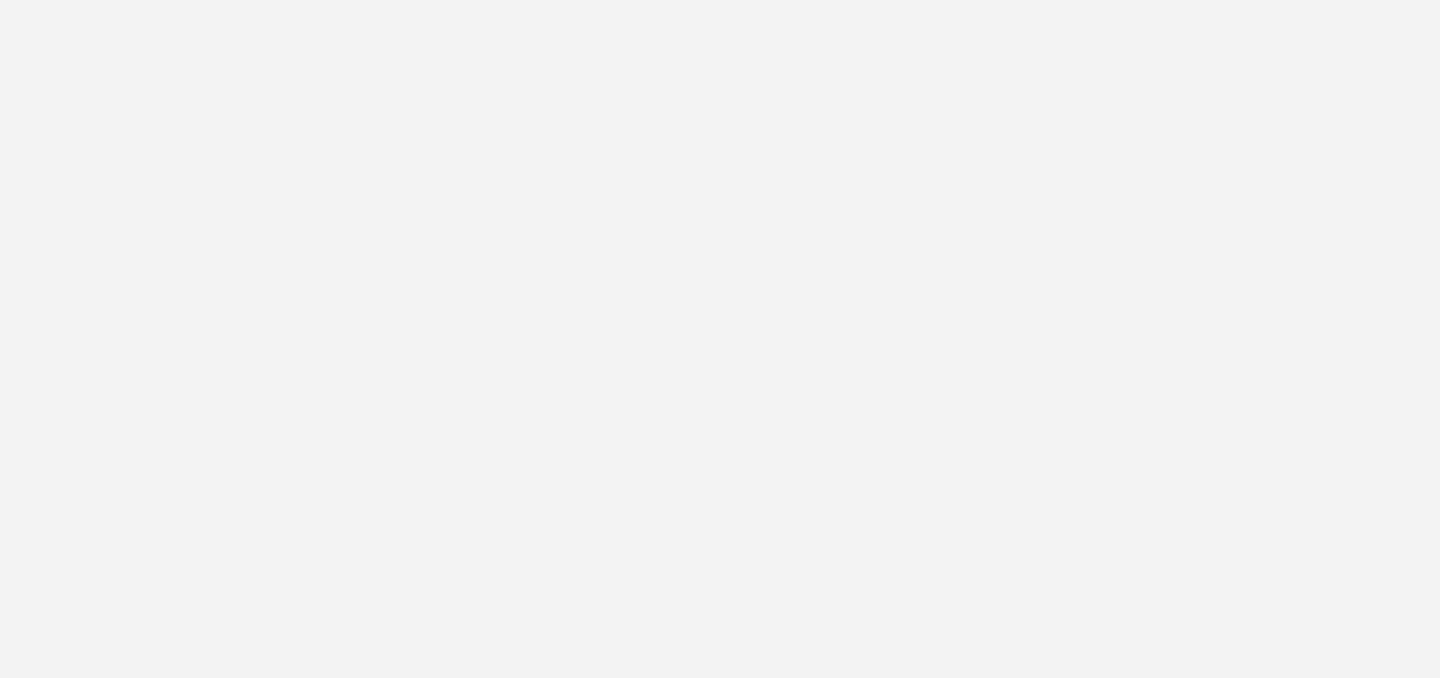 scroll, scrollTop: 0, scrollLeft: 0, axis: both 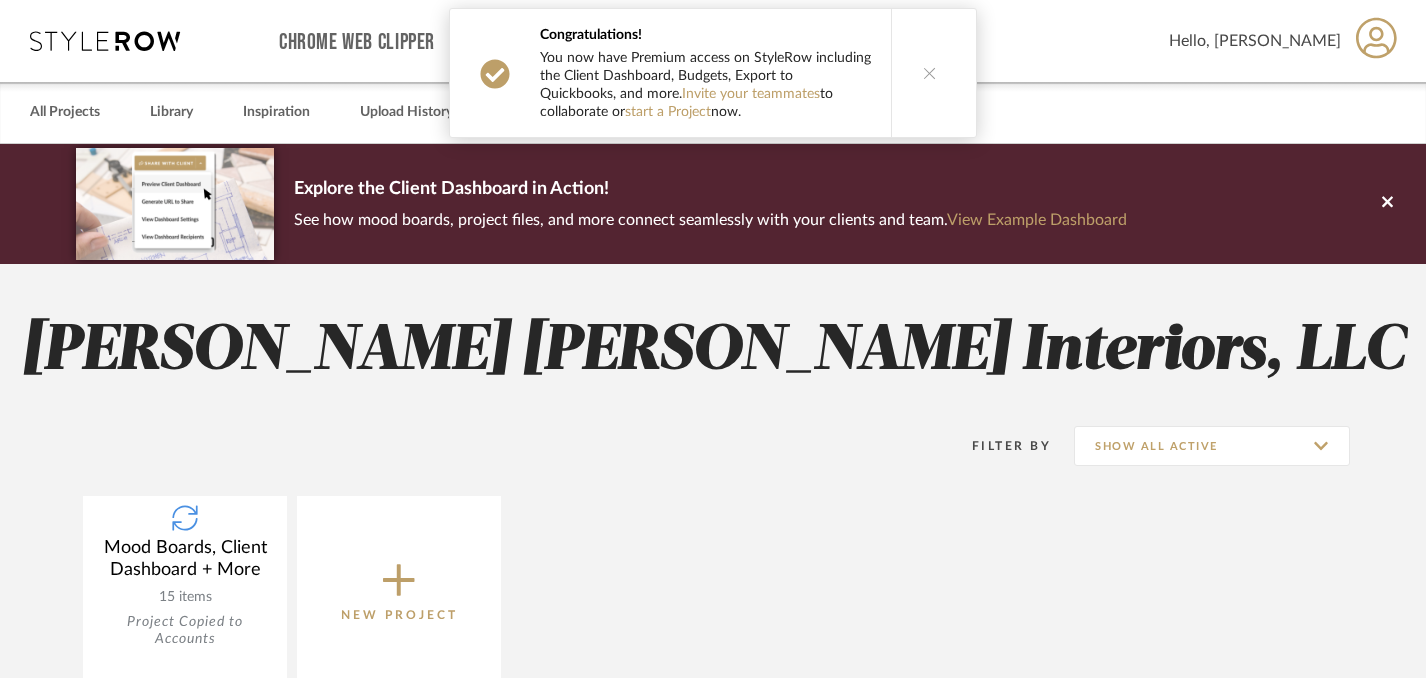 click at bounding box center [929, 73] 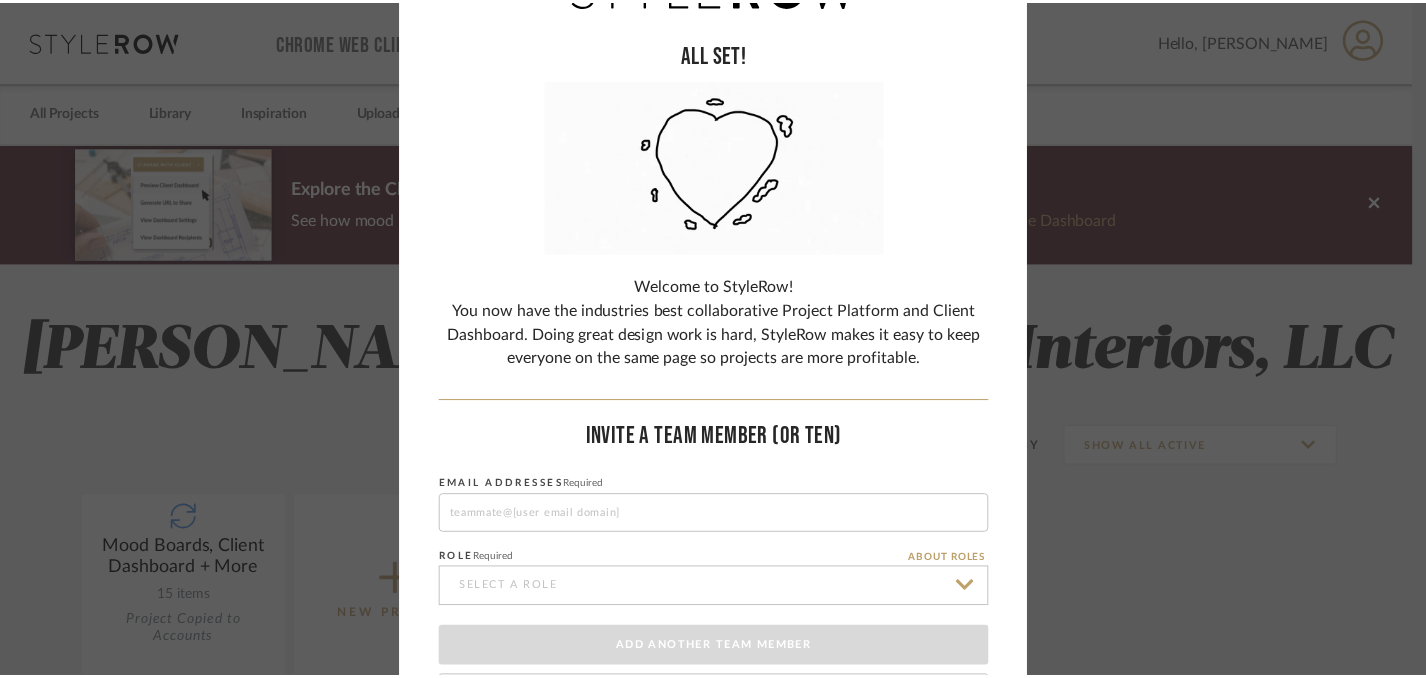 scroll, scrollTop: 107, scrollLeft: 0, axis: vertical 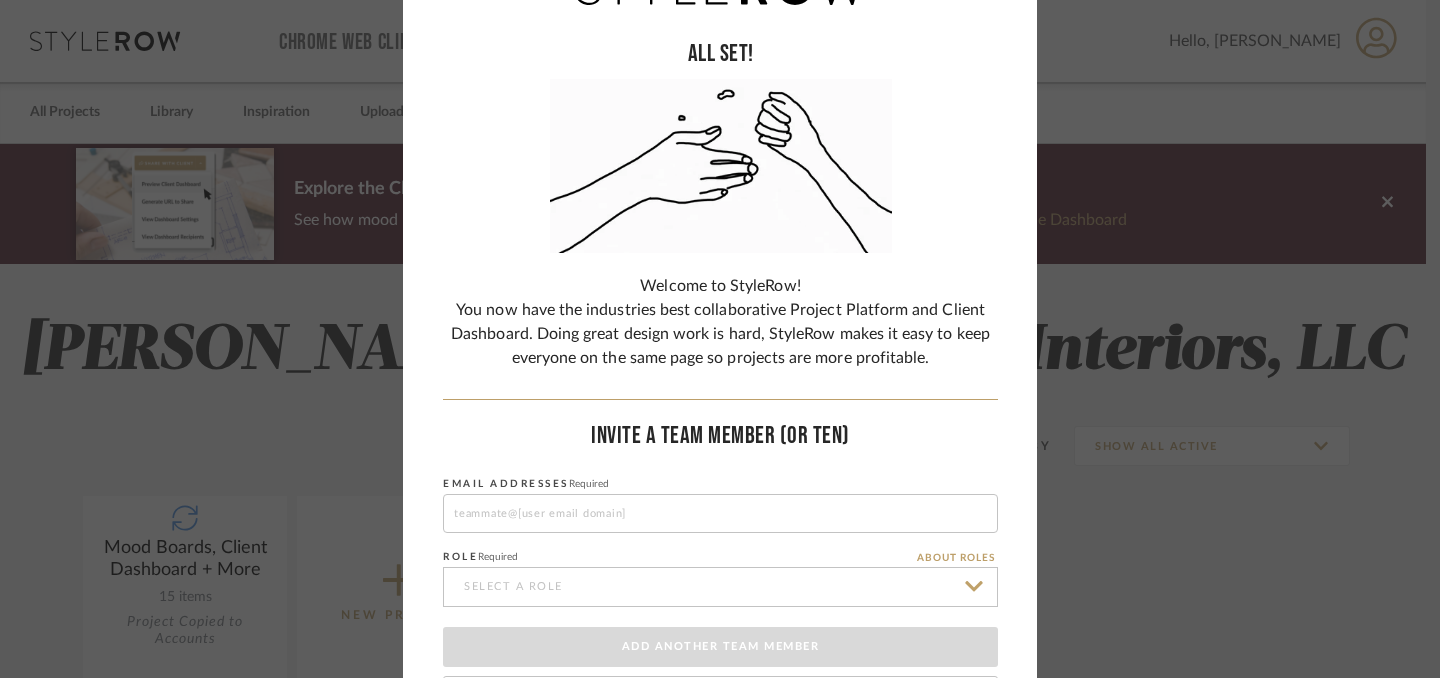 click on "ALL SET!  Welcome to StyleRow!   You now have the industries best collaborative Project Platform and Client Dashboard. Doing great design work is hard, StyleRow makes it easy to keep everyone on the same page so projects are more profitable.  Invite A TEAM Member (Or Ten)  EMAIL ADDRESSES  Required  ROLE  Required ABOUT ROLES  Add Another Team Member   Send  Having issues?  Email us SKIP FOR NOW" at bounding box center [720, 339] 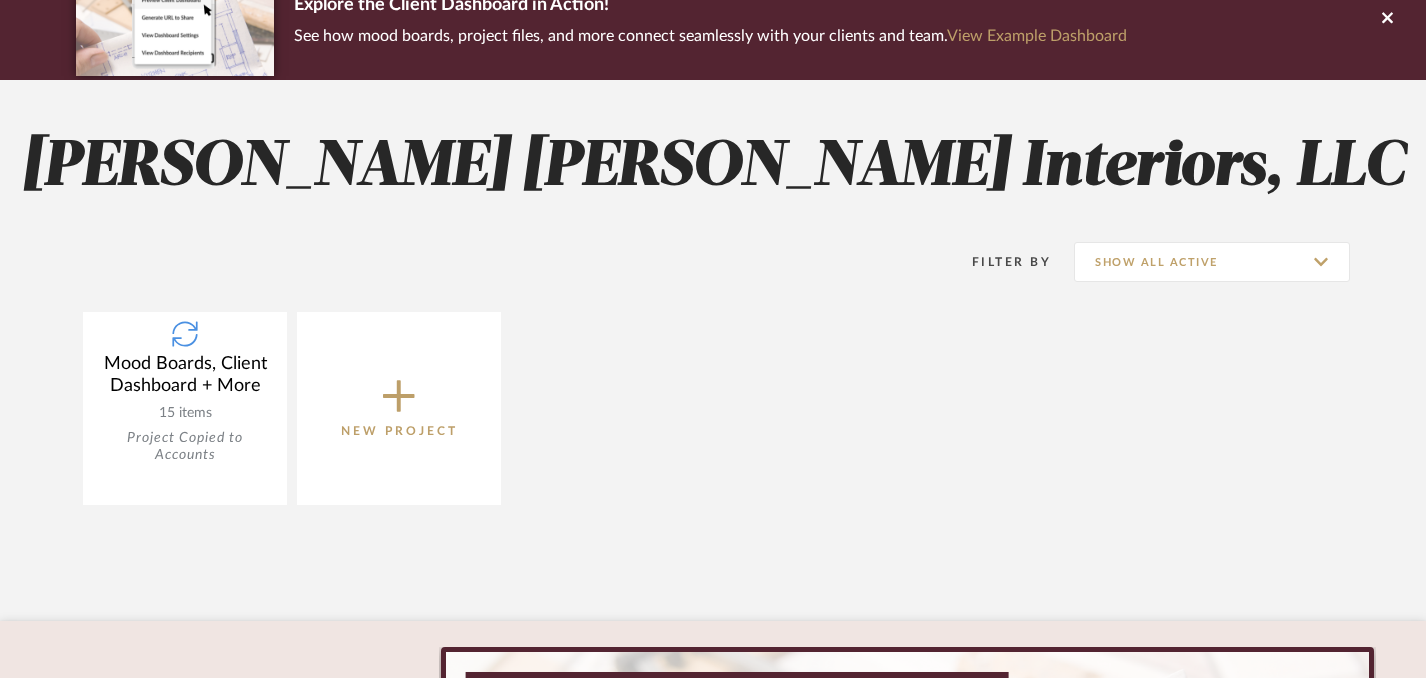 scroll, scrollTop: 192, scrollLeft: 0, axis: vertical 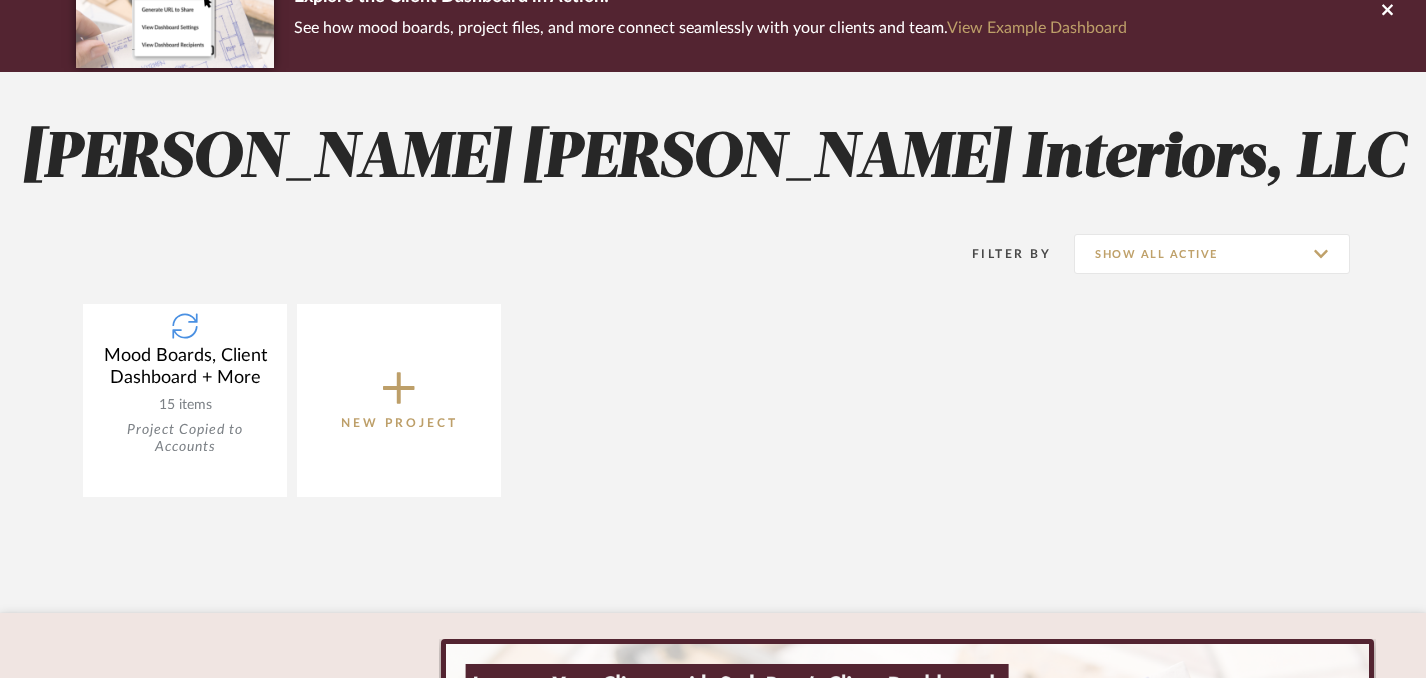 click on "New Project" 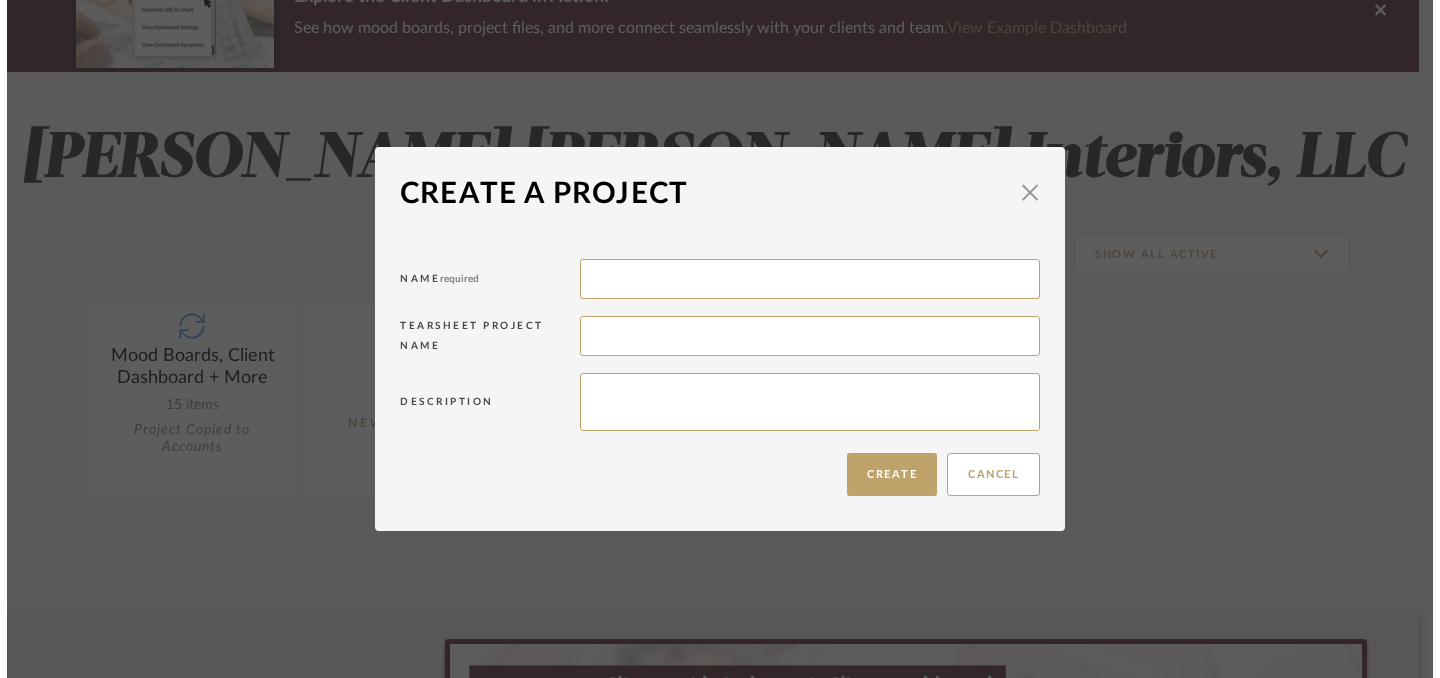 scroll, scrollTop: 0, scrollLeft: 0, axis: both 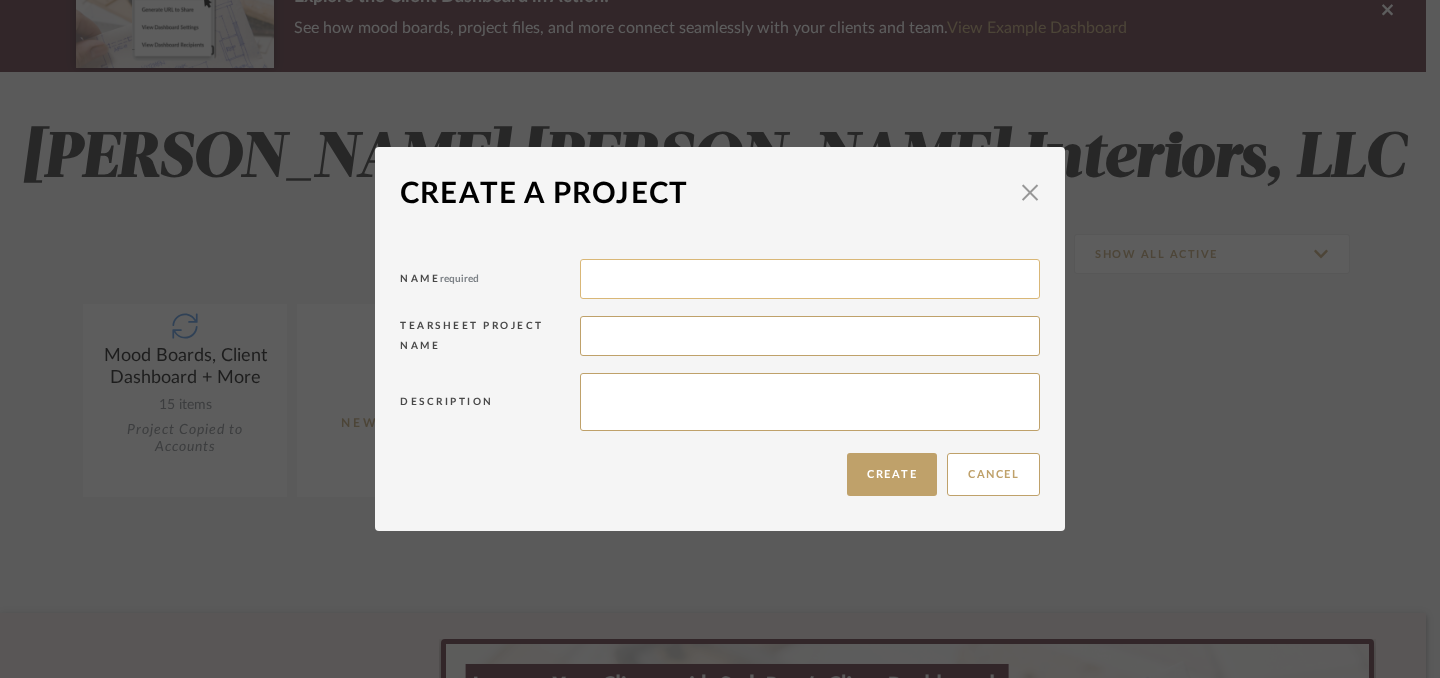 click at bounding box center [810, 279] 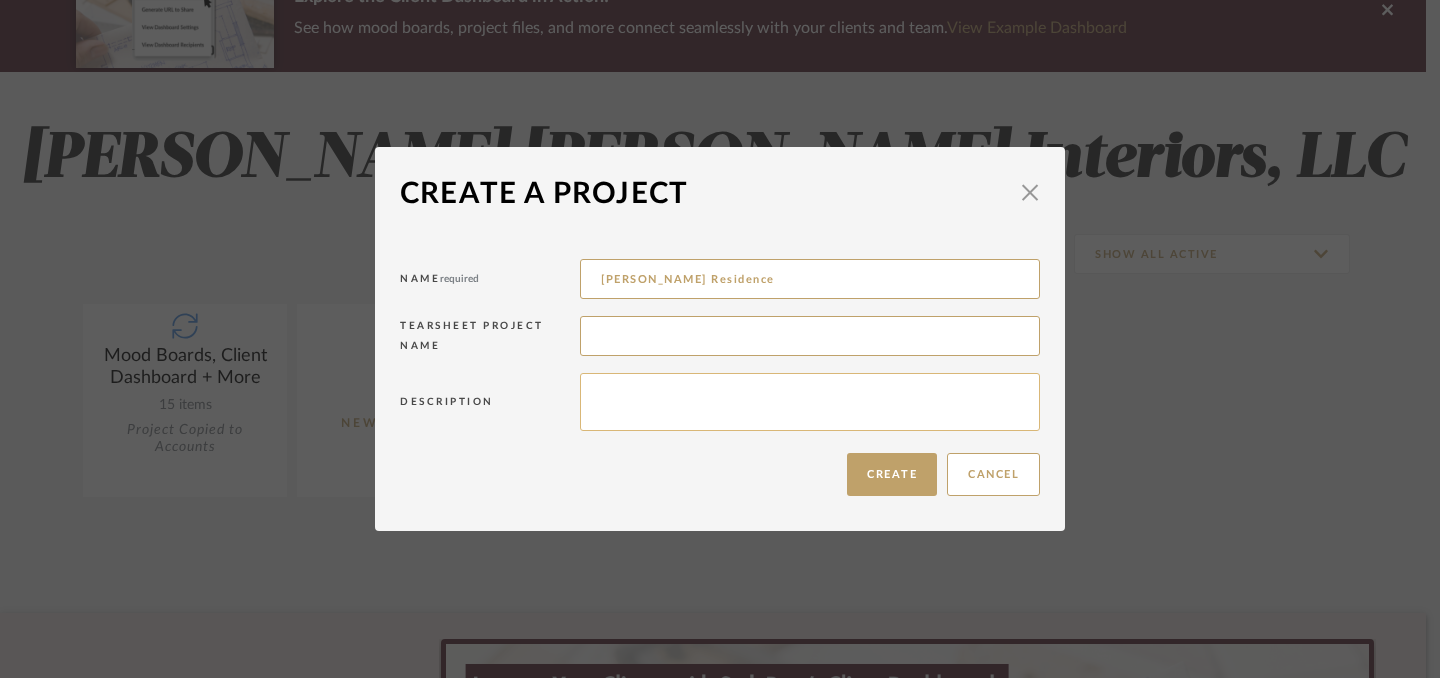 type on "Haarer Residence" 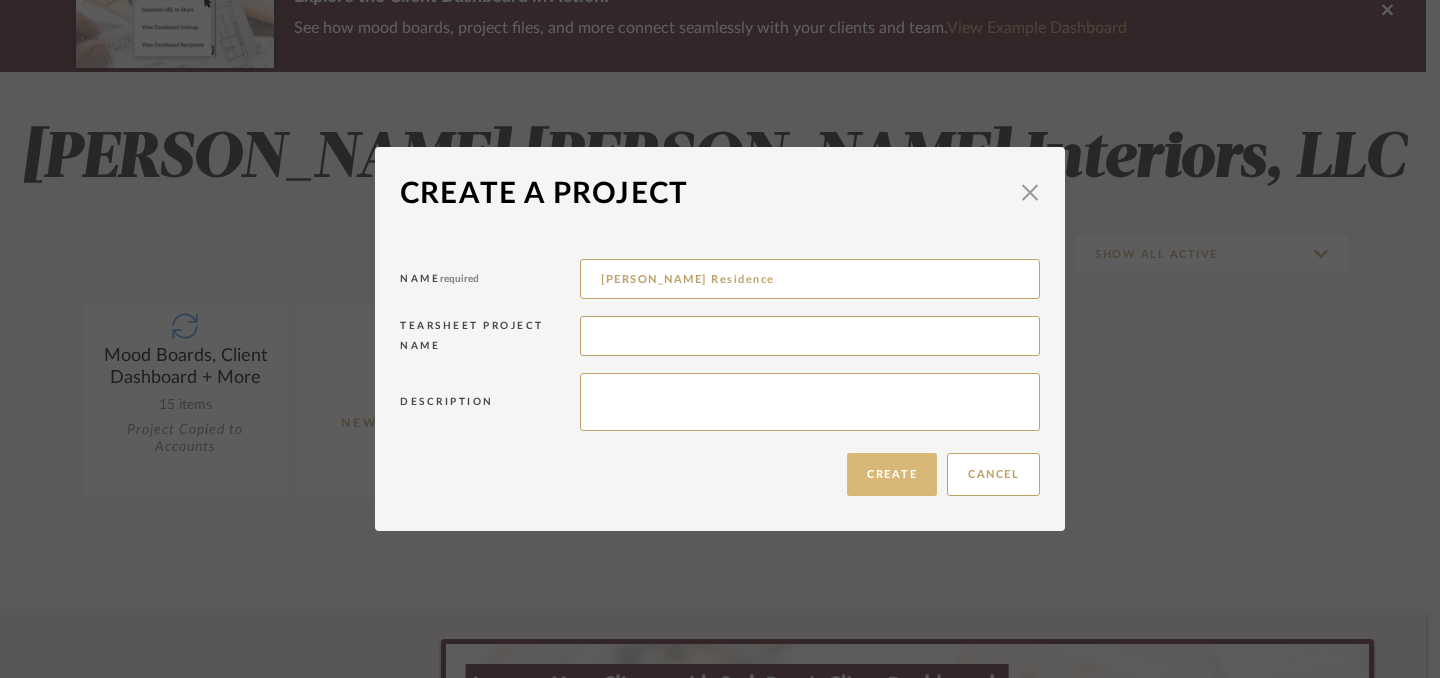 click on "Create" at bounding box center [892, 474] 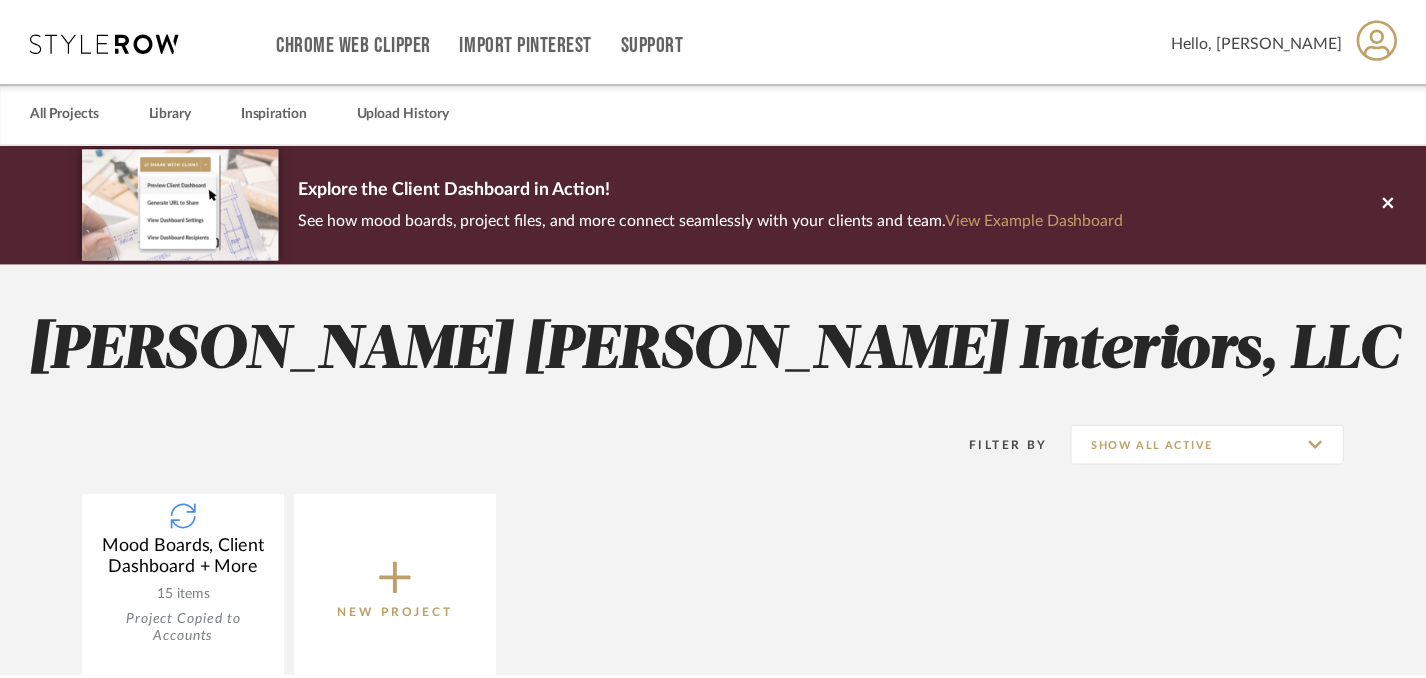 scroll, scrollTop: 192, scrollLeft: 0, axis: vertical 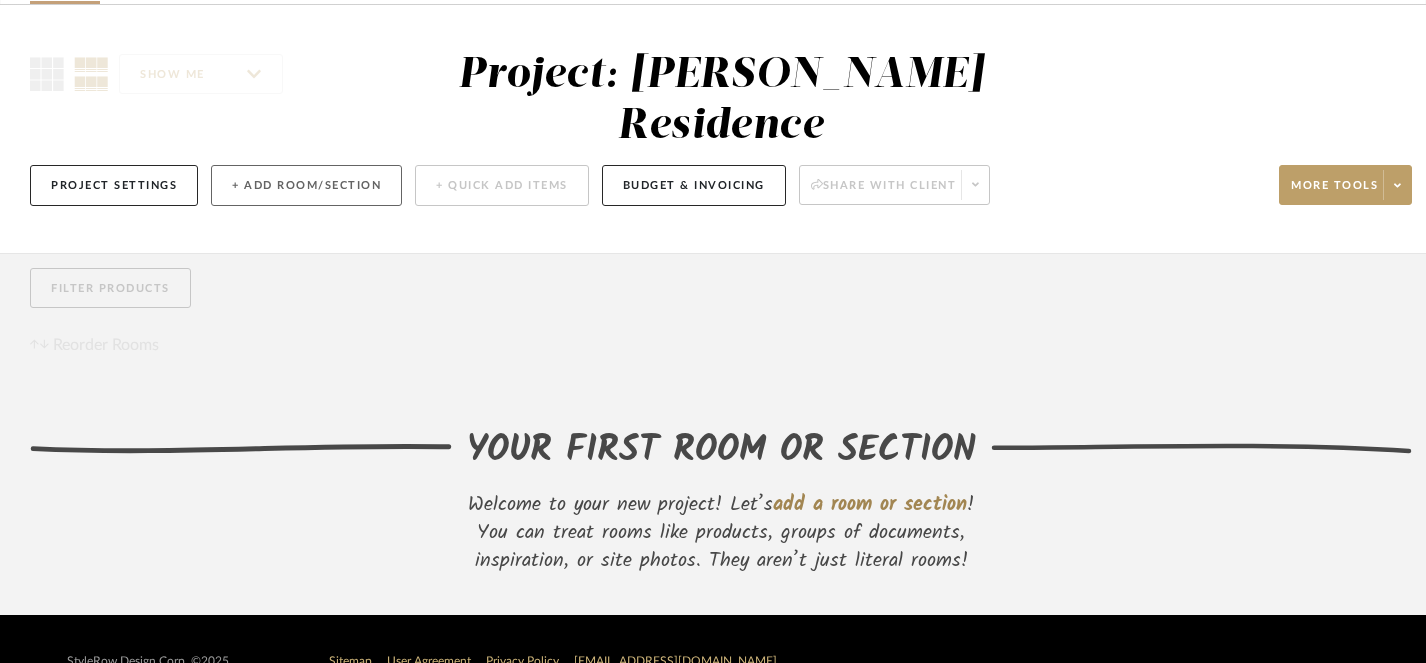 click on "+ Add Room/Section" 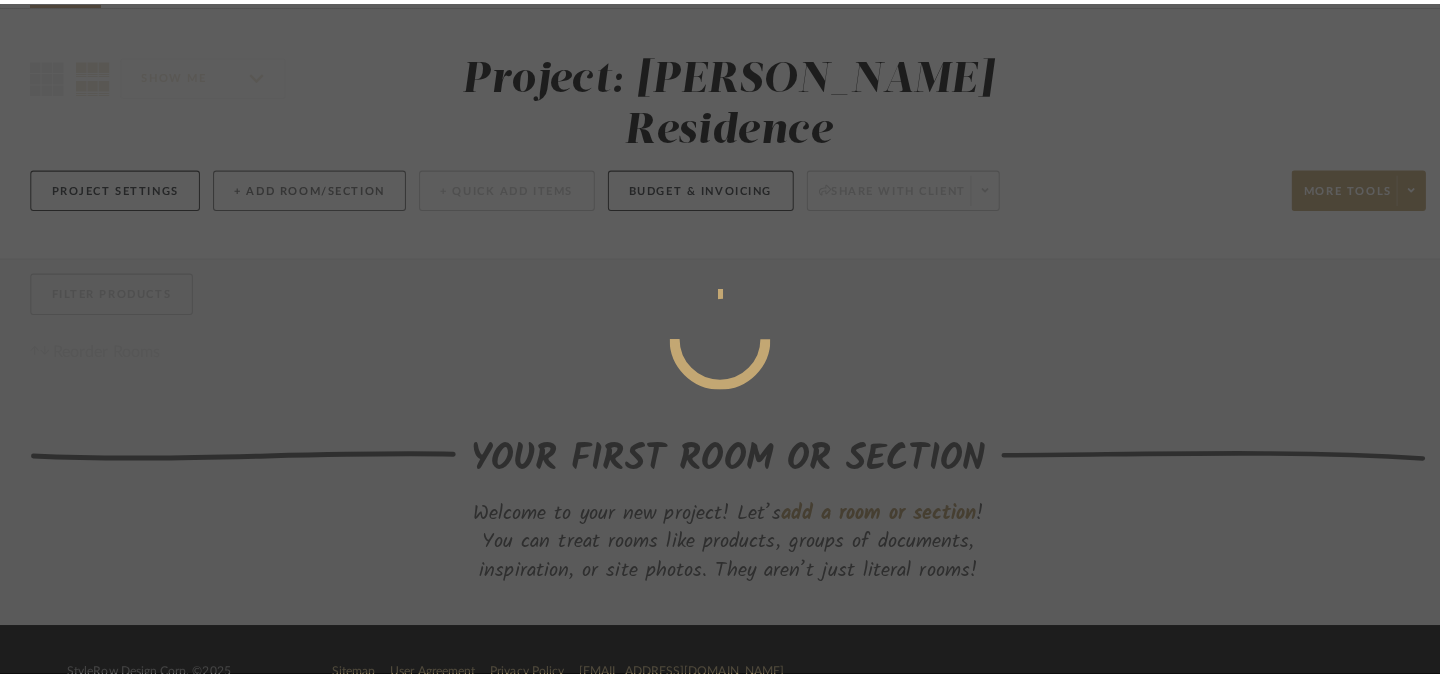 scroll, scrollTop: 0, scrollLeft: 0, axis: both 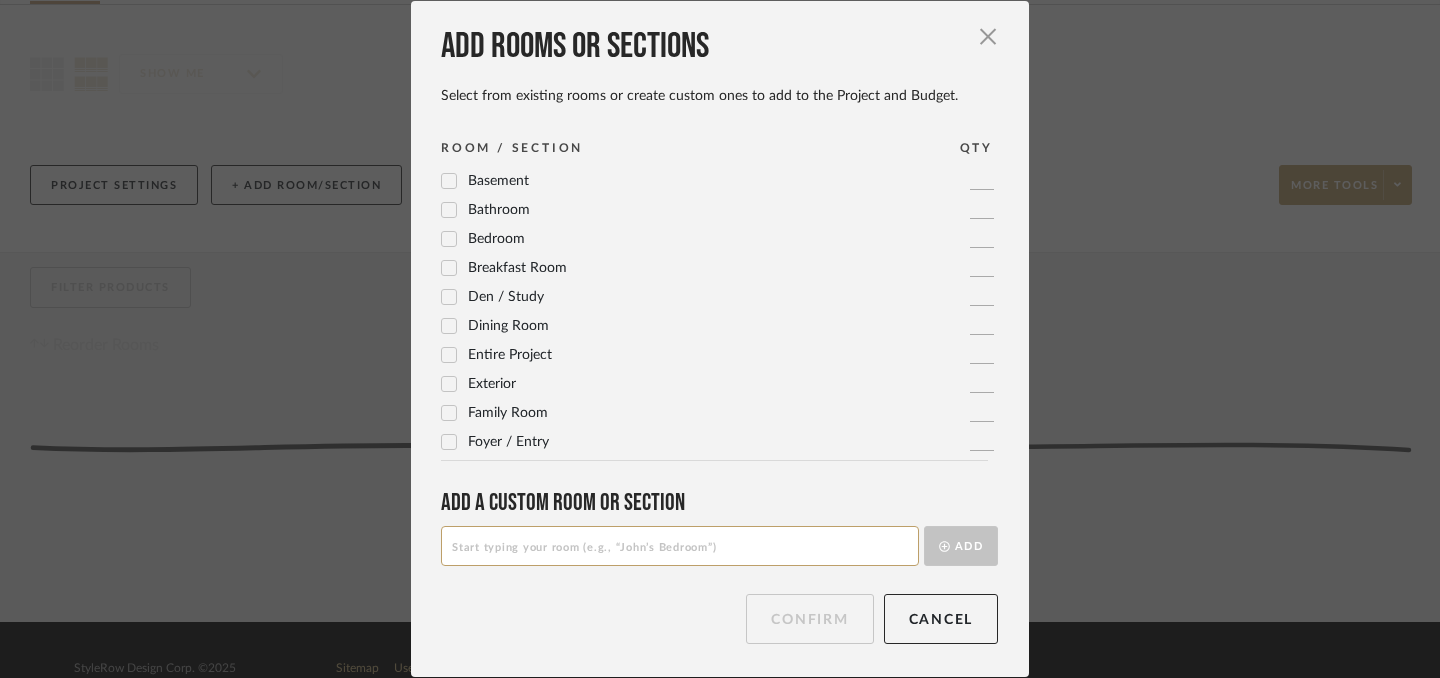 click on "Bathroom" at bounding box center (485, 211) 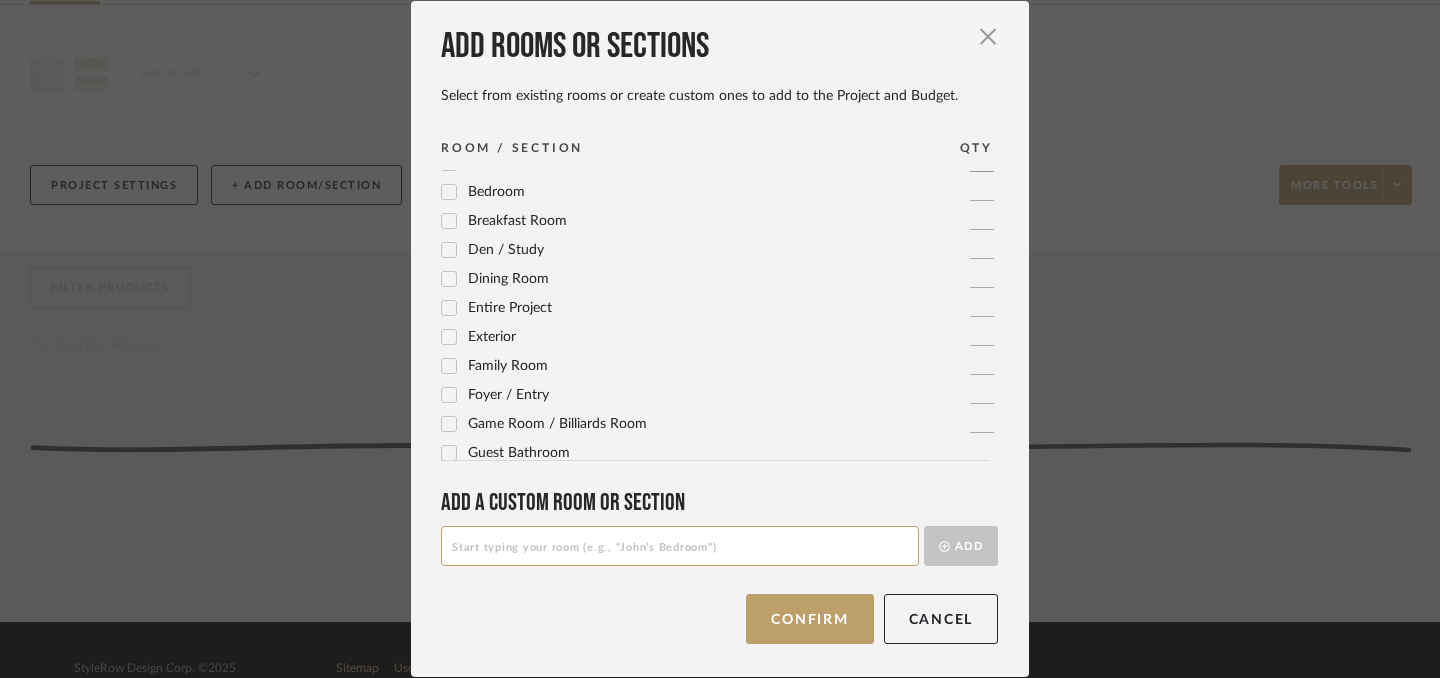 scroll, scrollTop: 73, scrollLeft: 0, axis: vertical 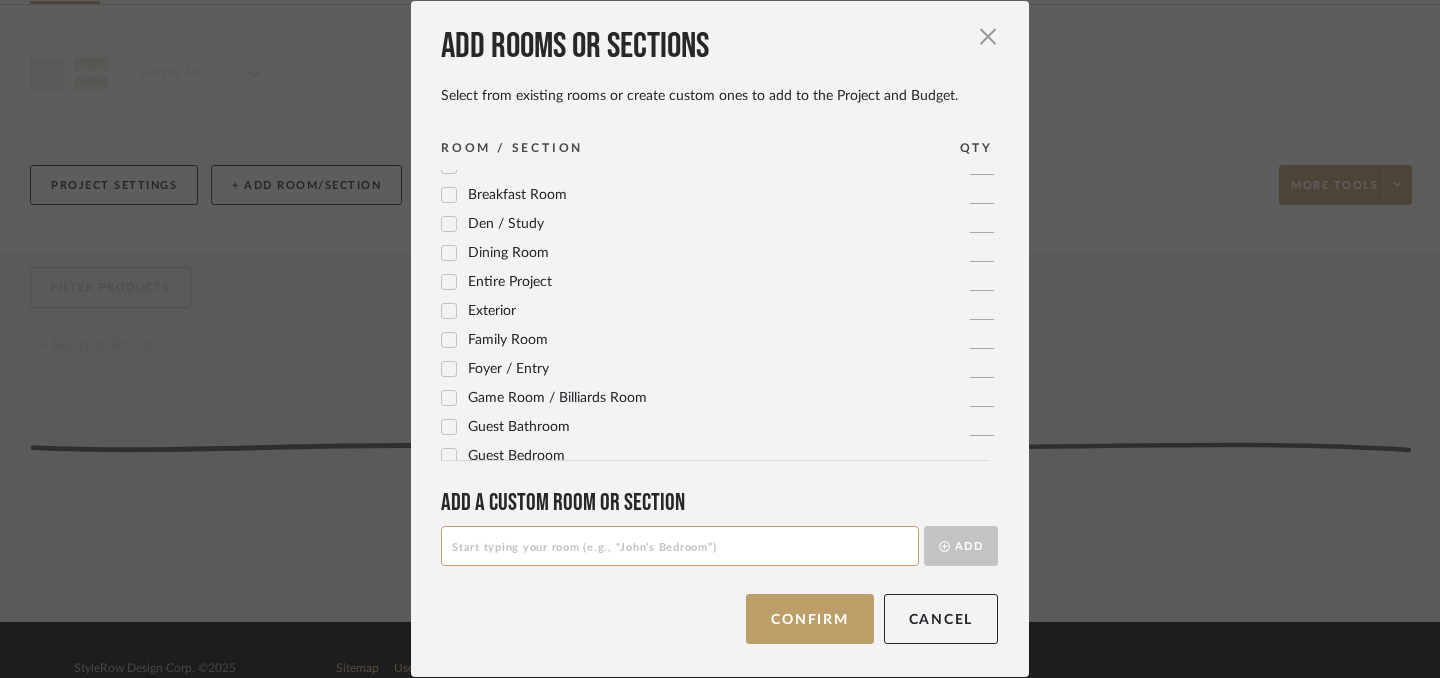 click at bounding box center [680, 546] 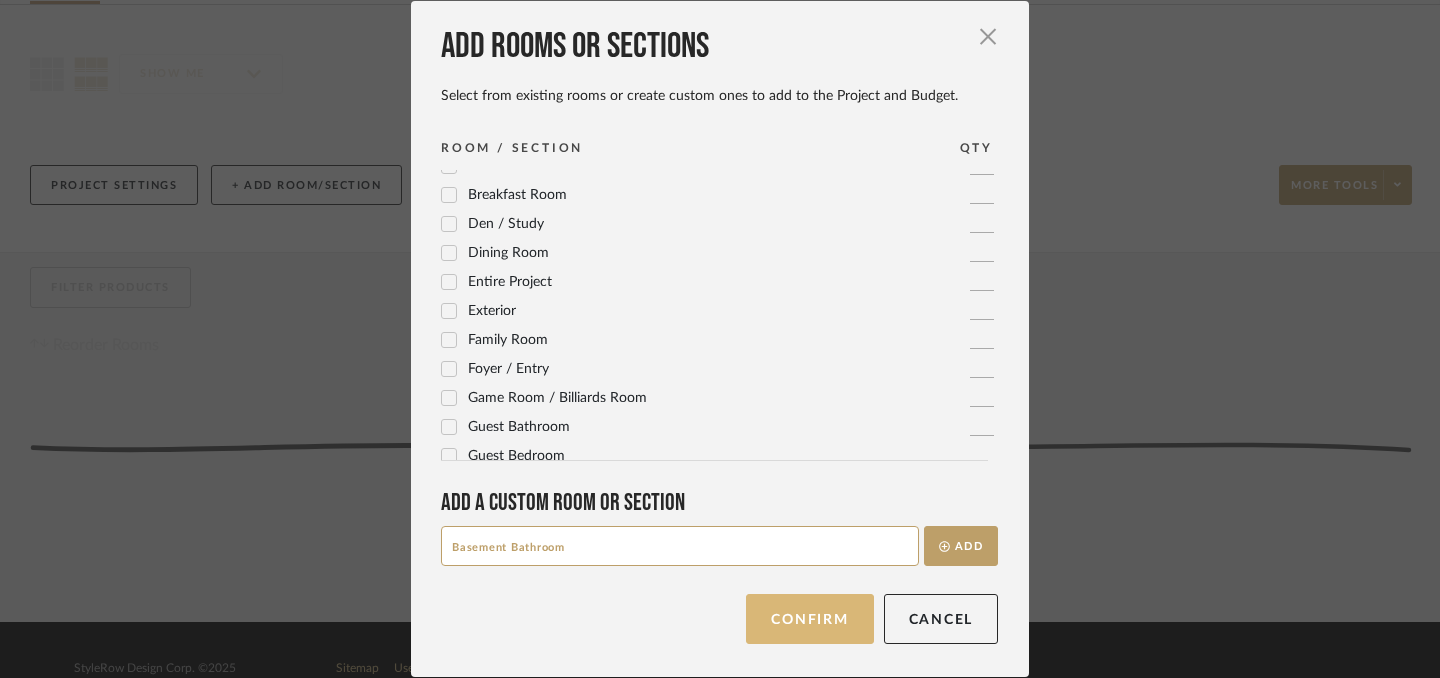 type on "Basement Bathroom" 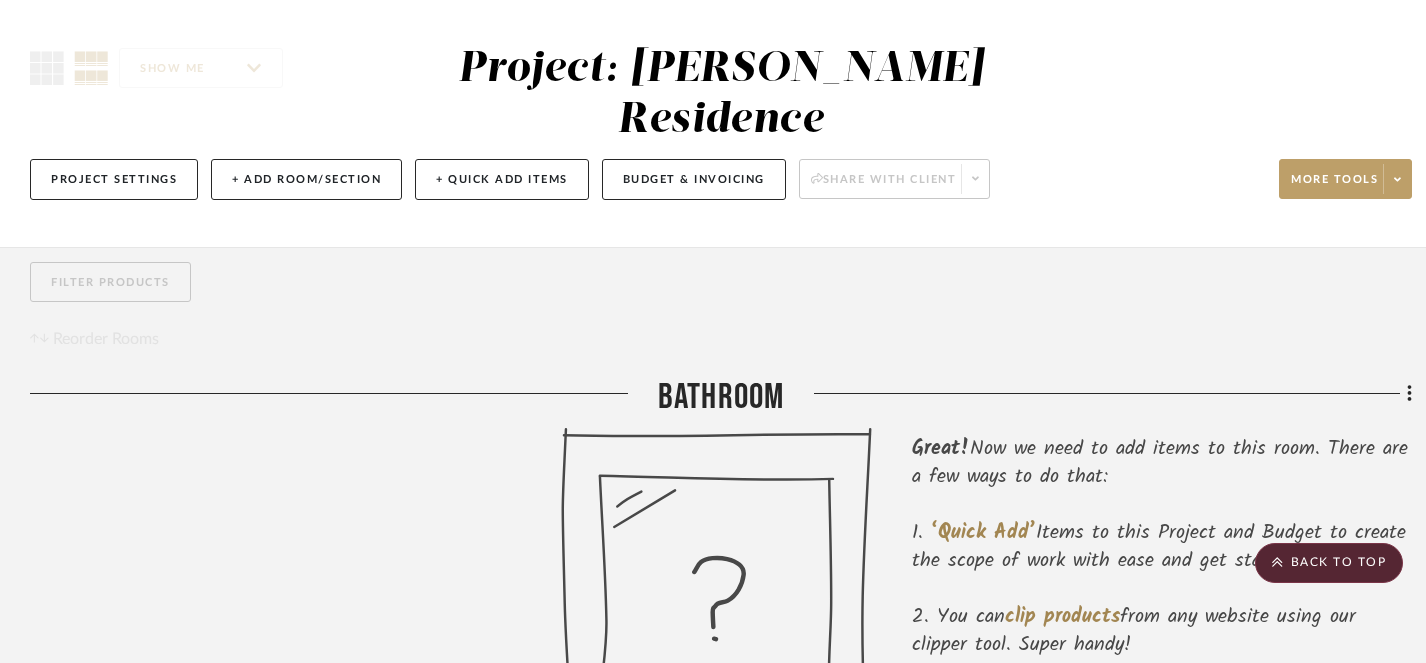 scroll, scrollTop: 140, scrollLeft: 0, axis: vertical 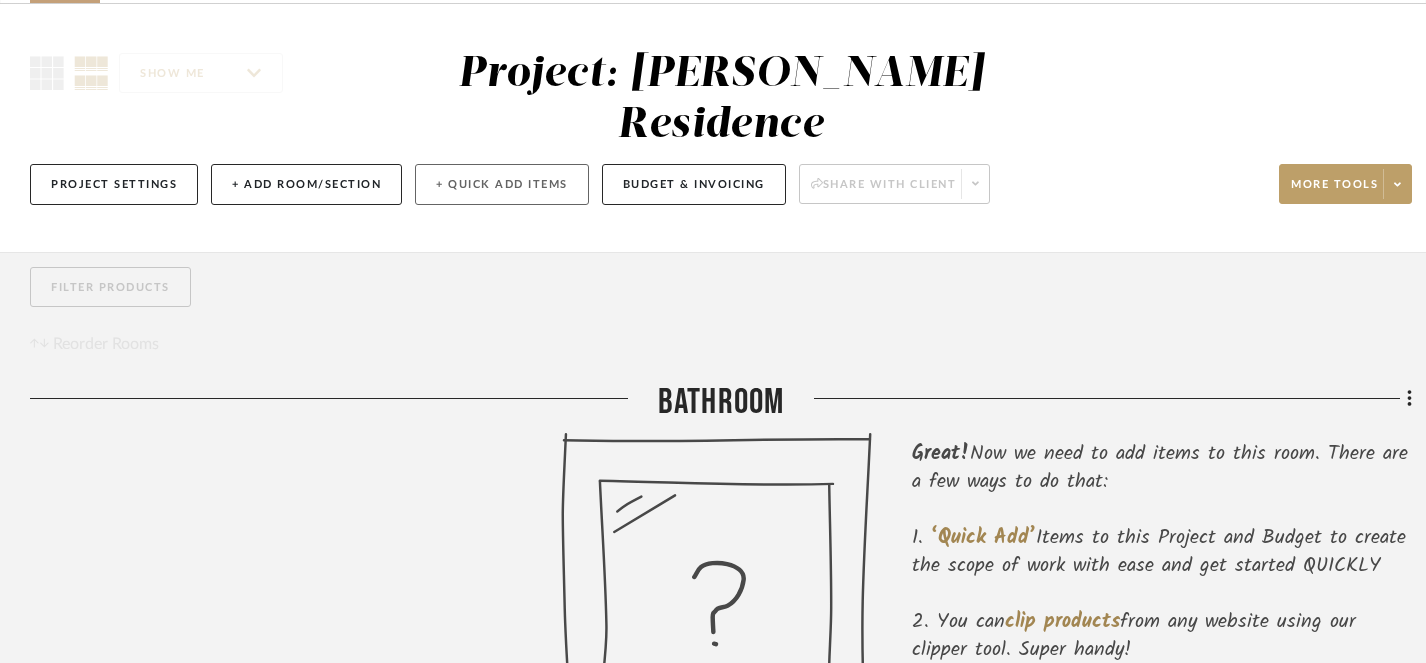 click on "+ Quick Add Items" 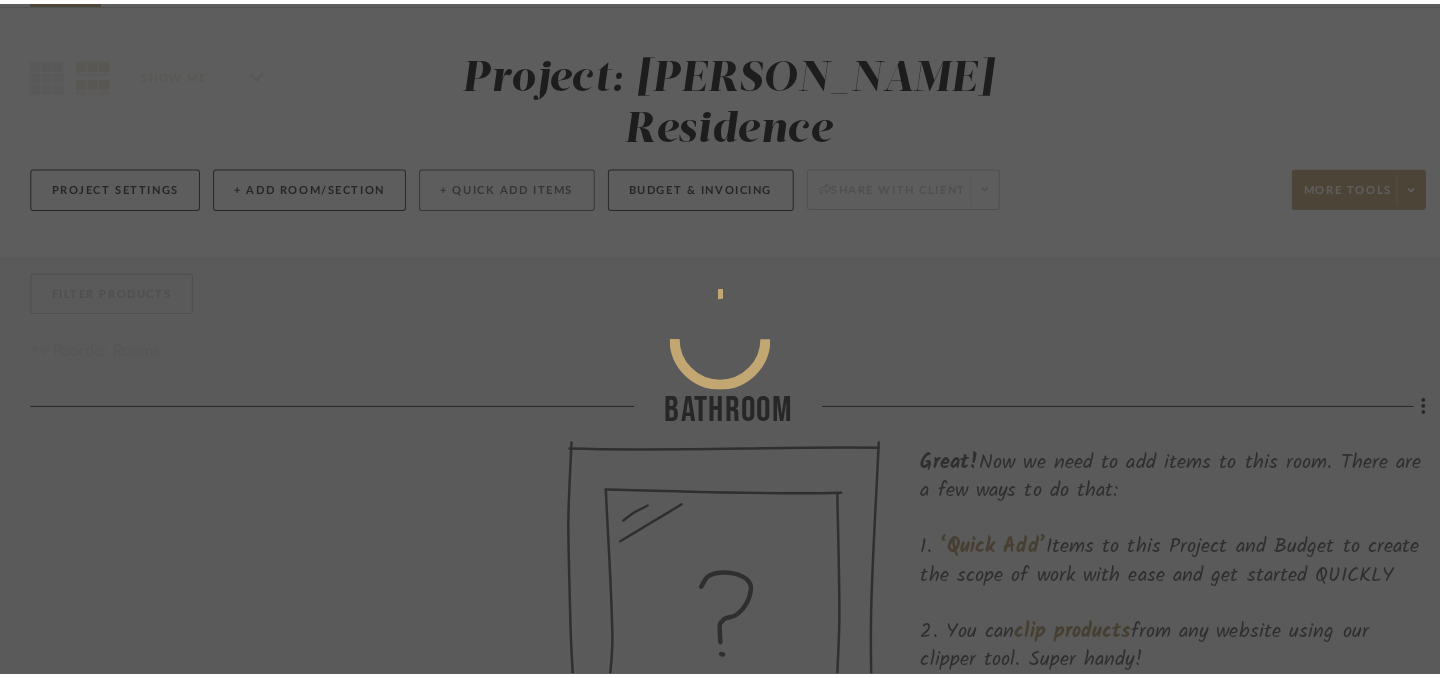 scroll, scrollTop: 0, scrollLeft: 0, axis: both 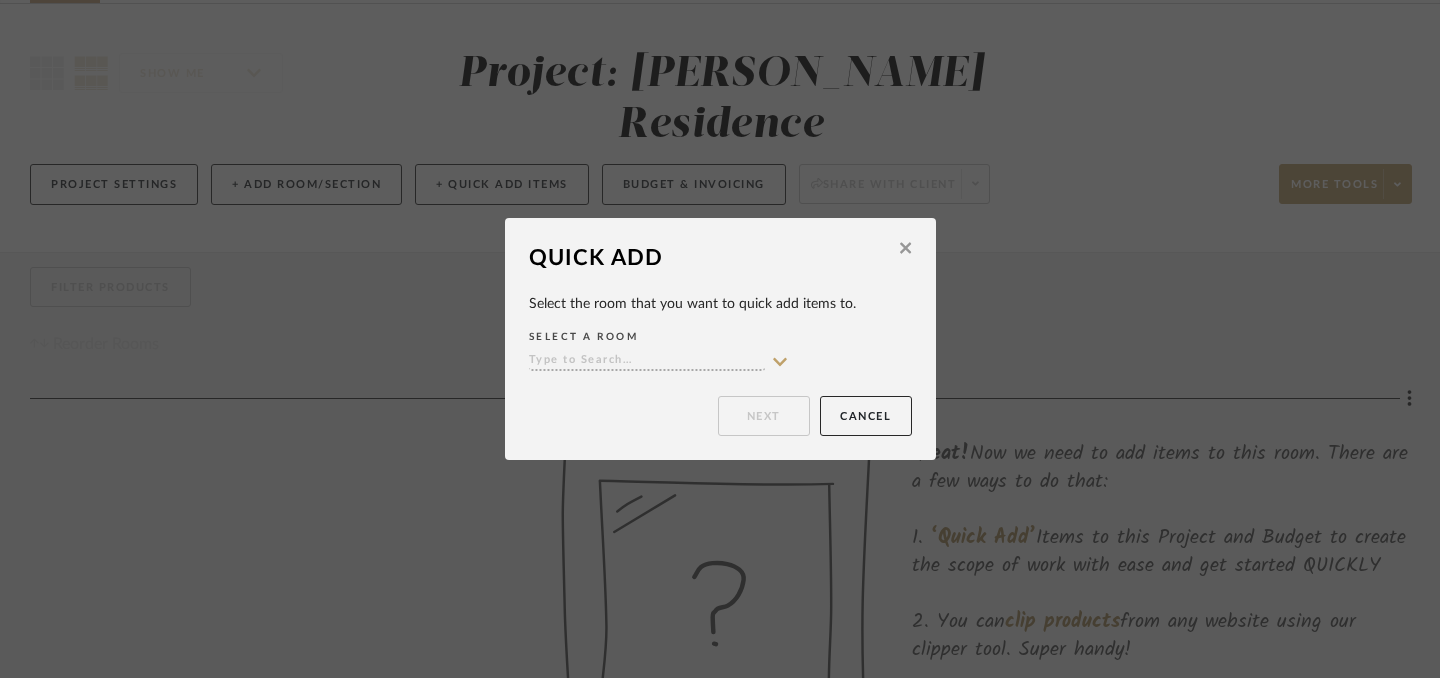 click at bounding box center [647, 361] 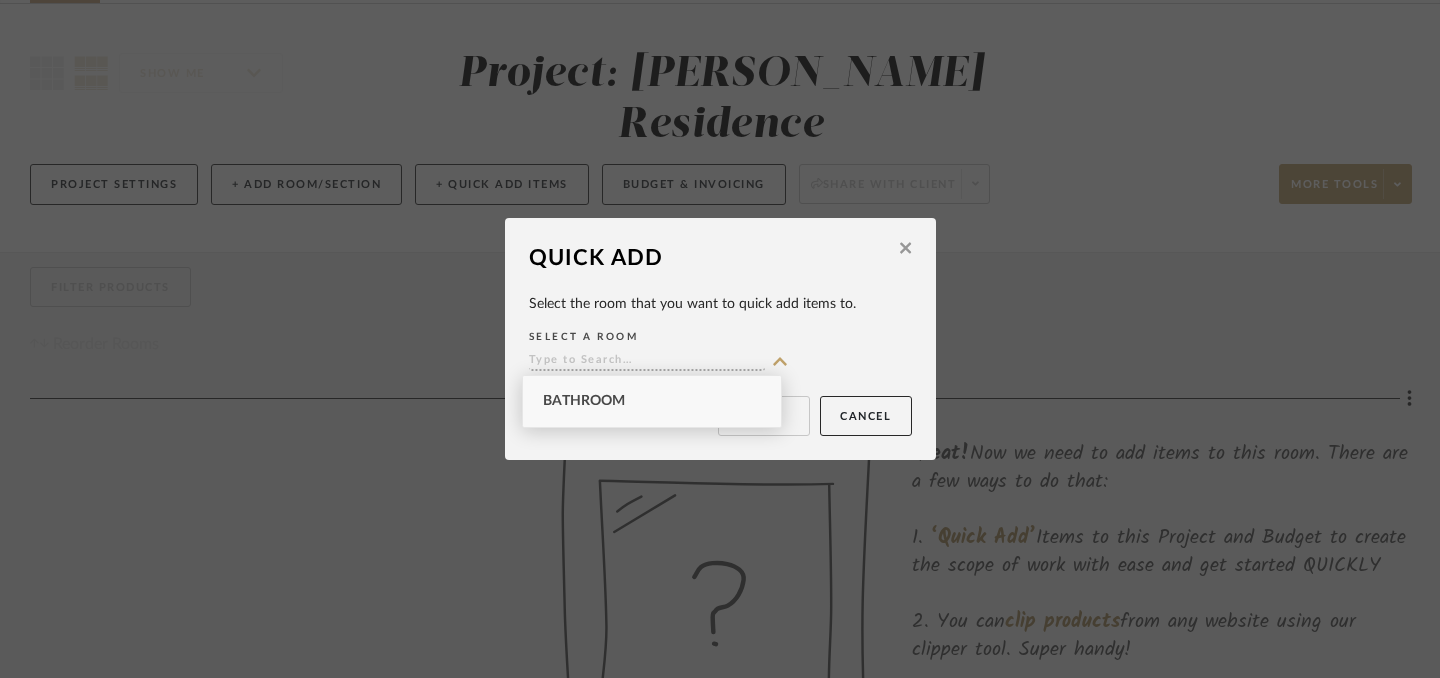 click on "Bathroom" at bounding box center [652, 401] 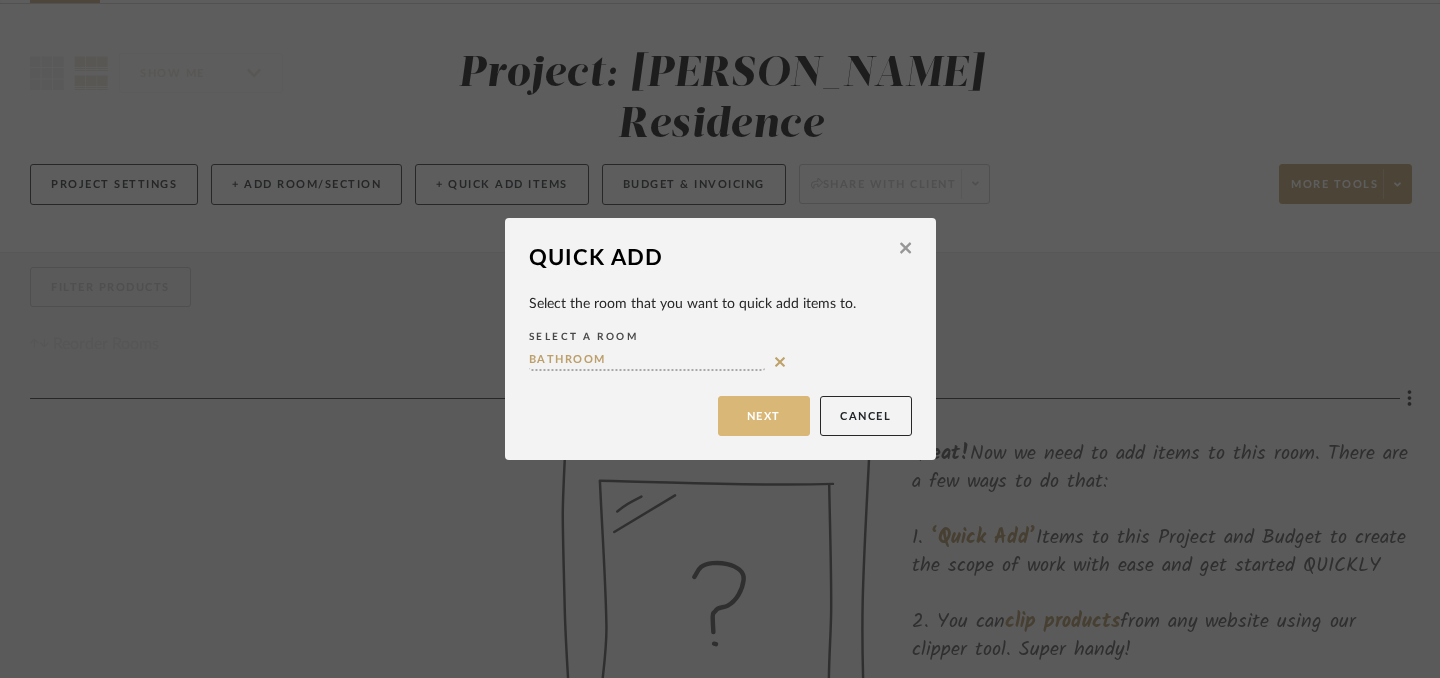 click on "Next" at bounding box center [764, 416] 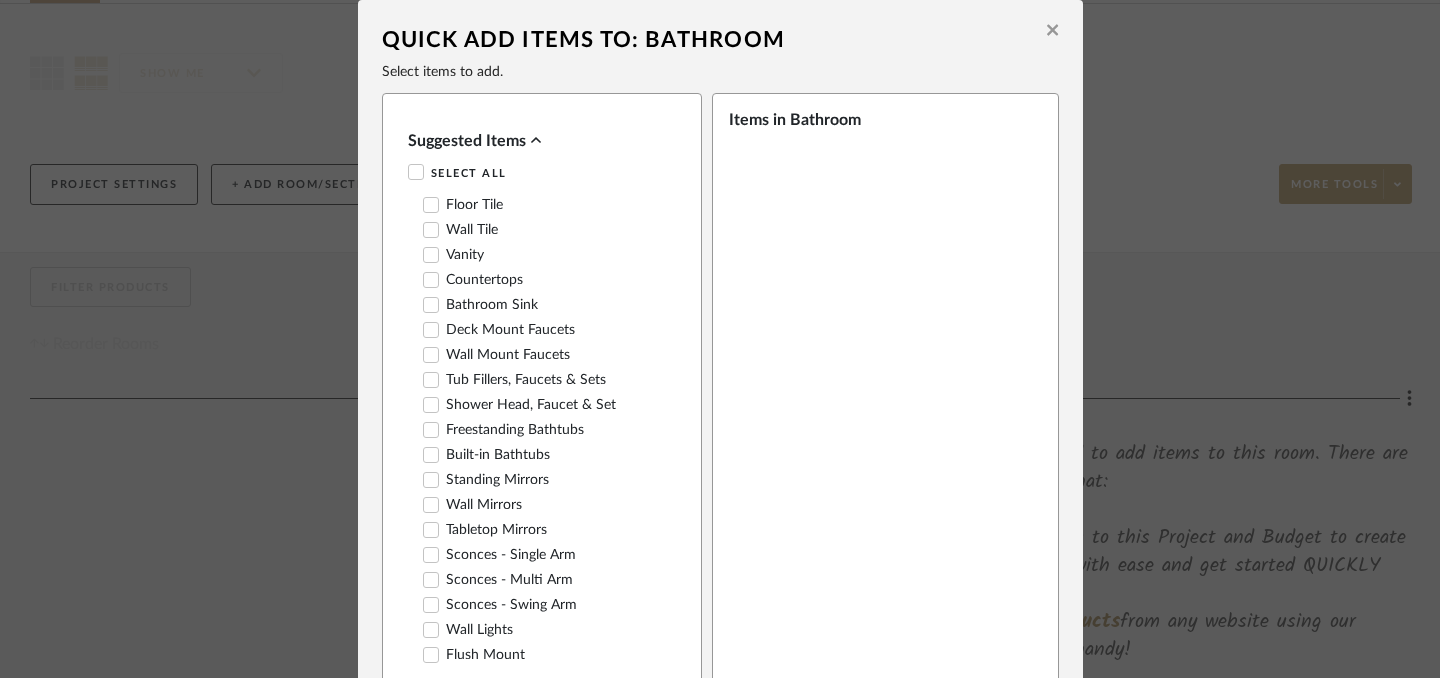click on "Floor Tile" at bounding box center (463, 205) 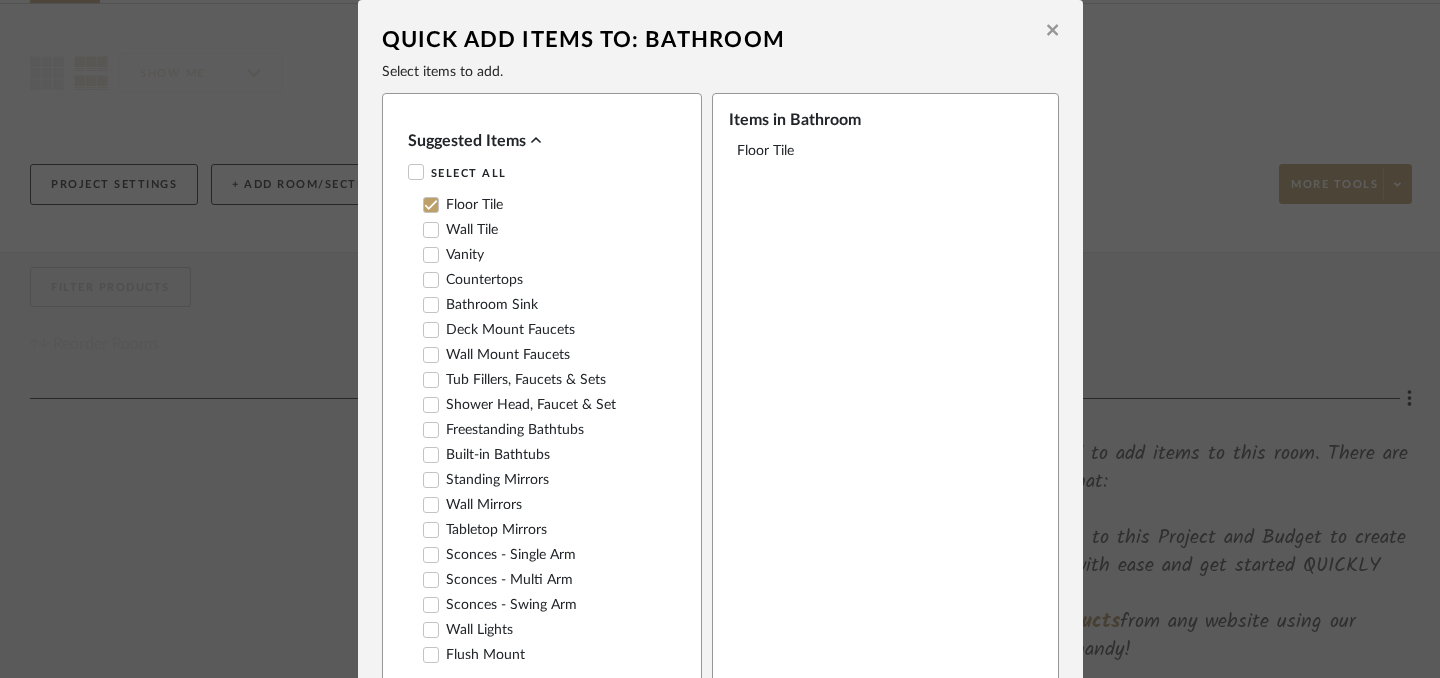 click 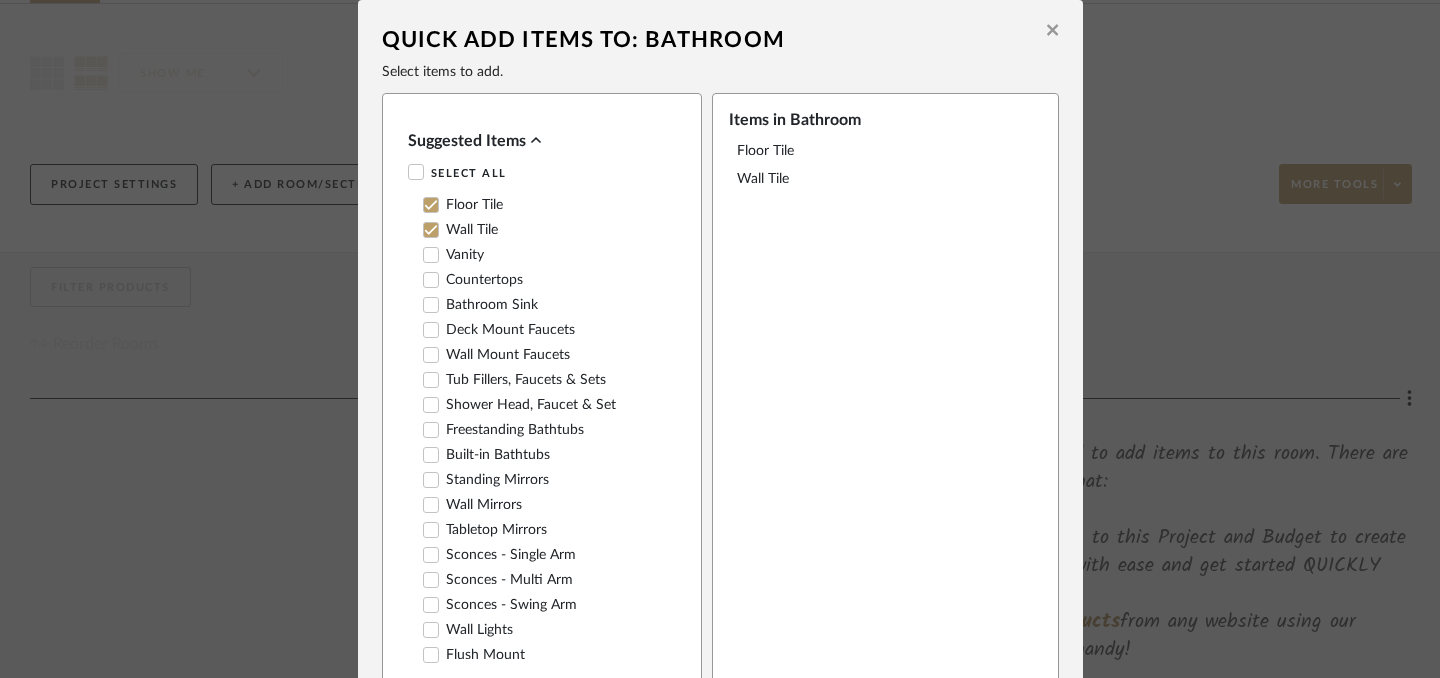 click on "Vanity" at bounding box center (544, 258) 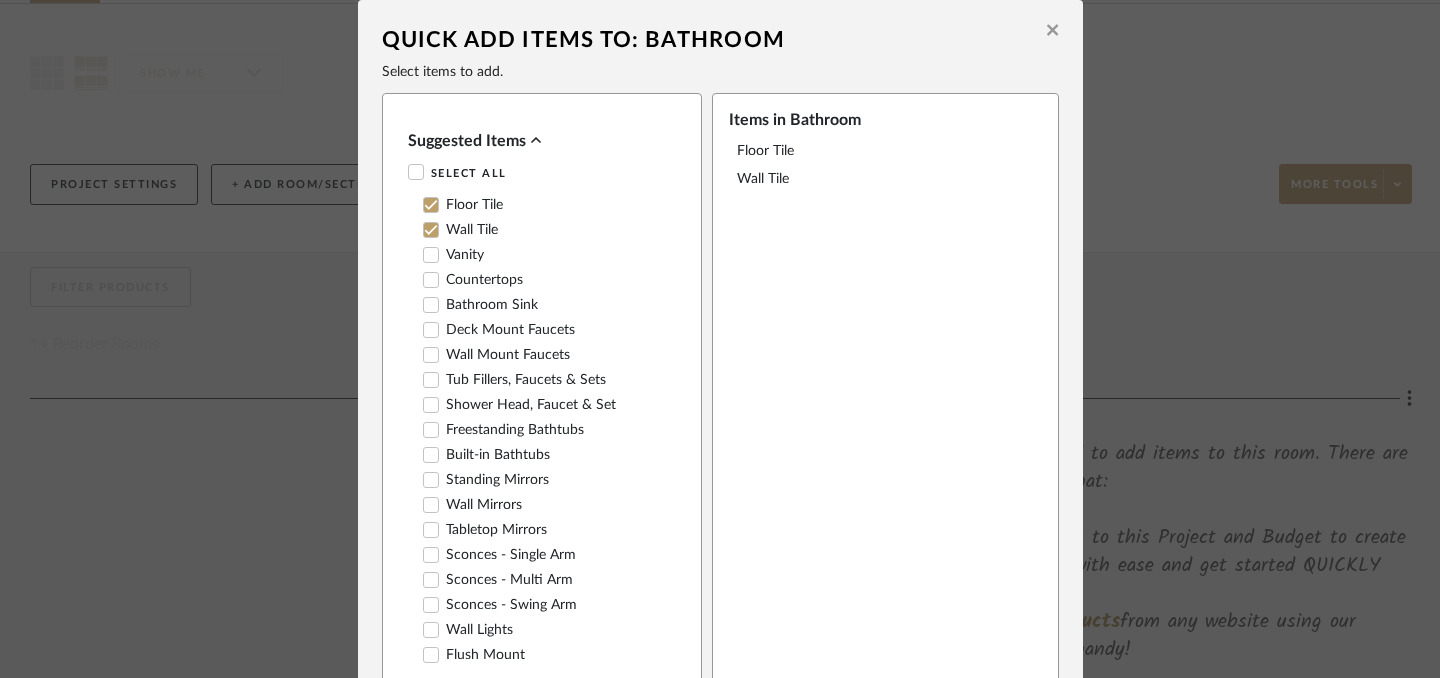 click 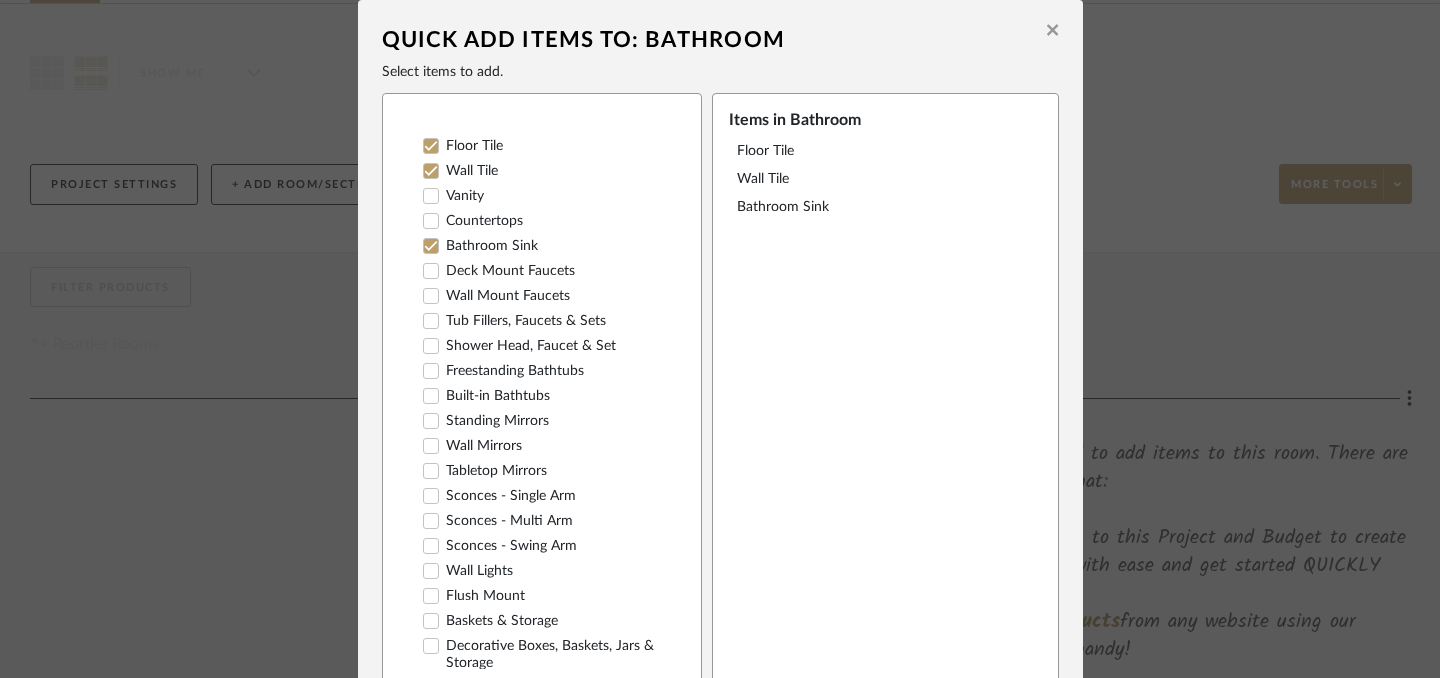 scroll, scrollTop: 64, scrollLeft: 0, axis: vertical 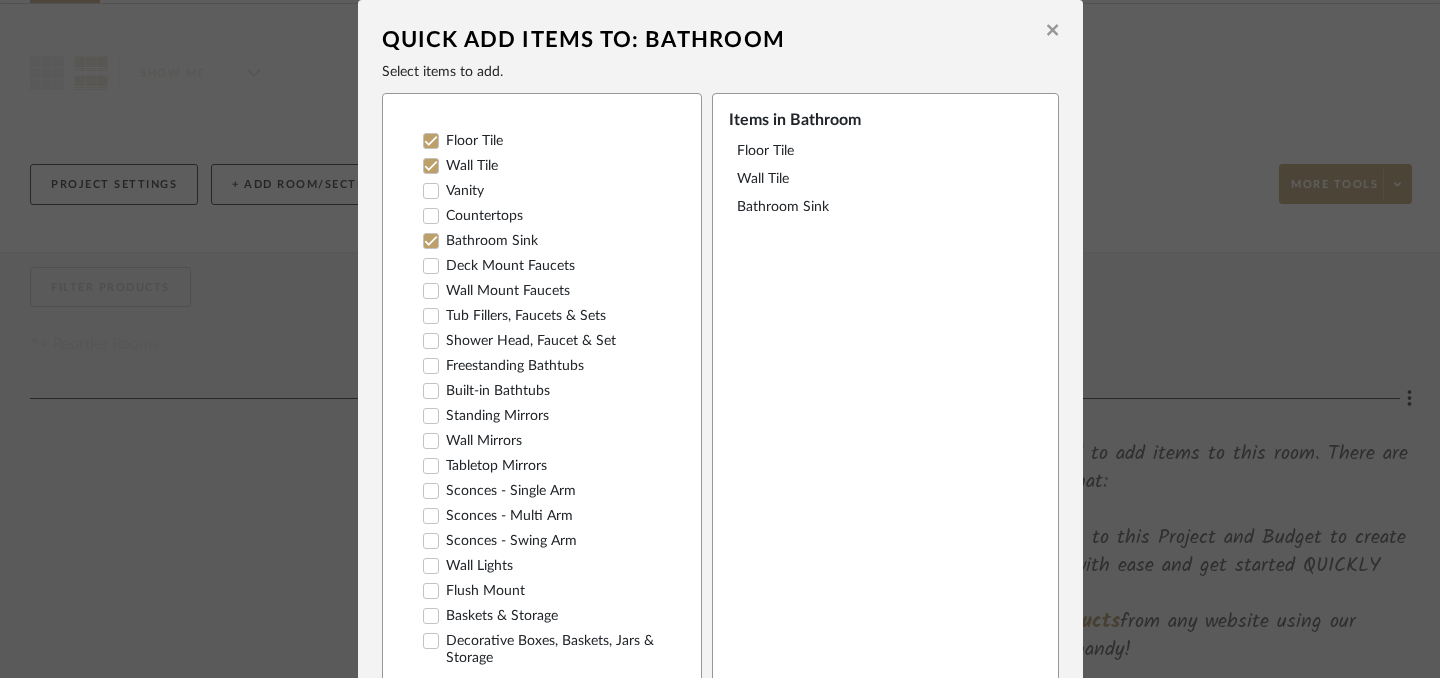 click 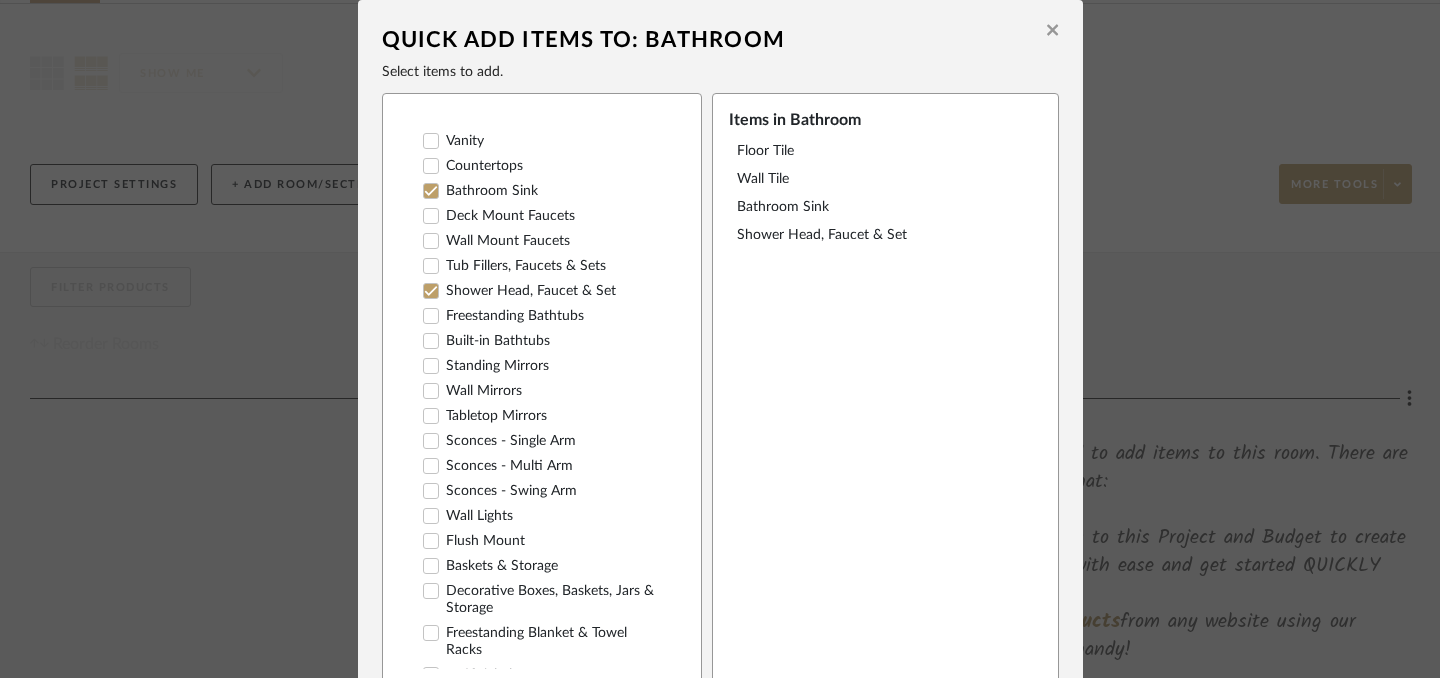 scroll, scrollTop: 120, scrollLeft: 0, axis: vertical 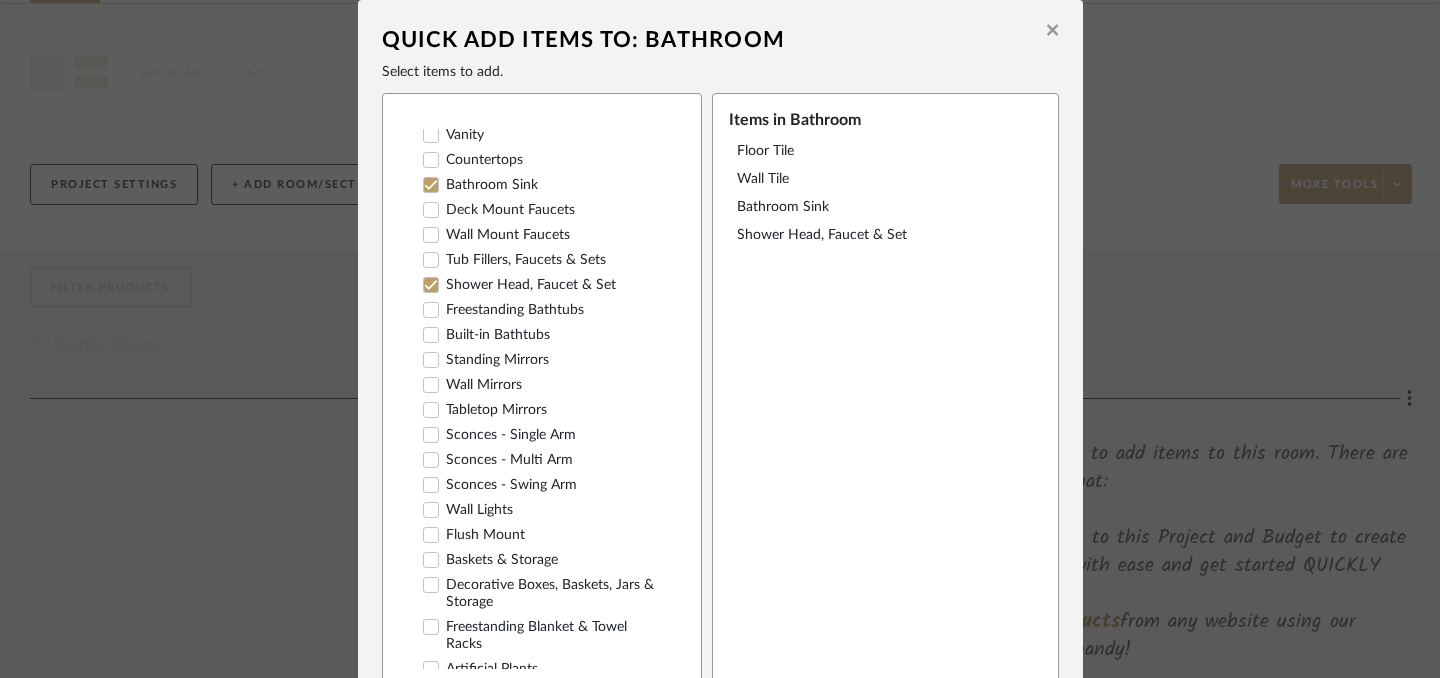 click at bounding box center [431, 385] 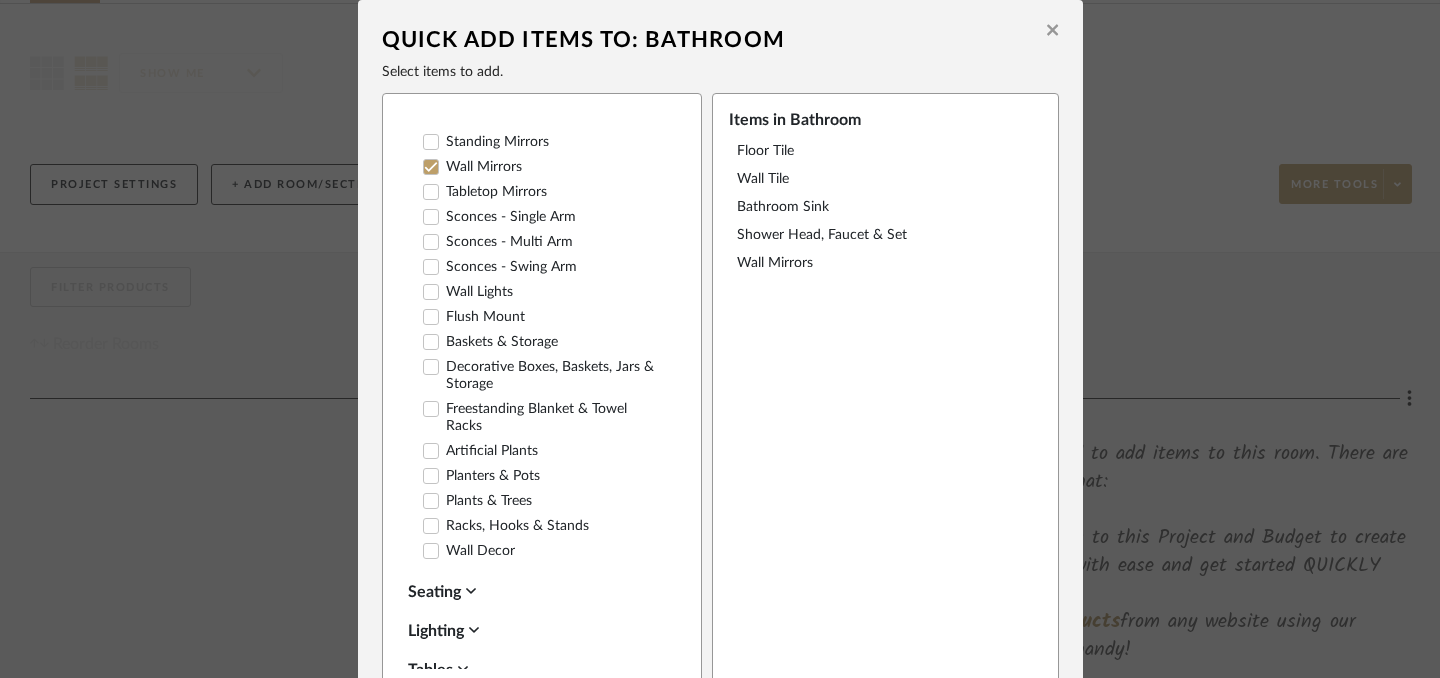 scroll, scrollTop: 339, scrollLeft: 0, axis: vertical 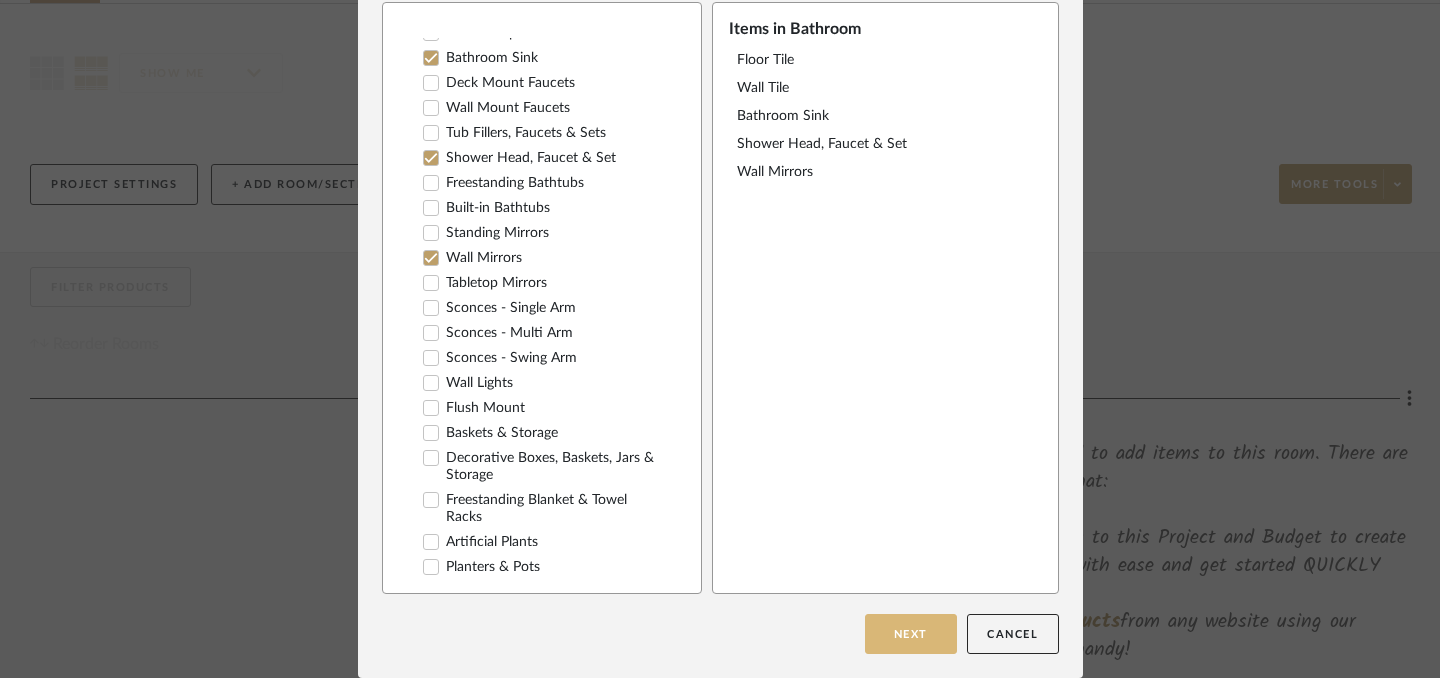click on "Next" at bounding box center (911, 634) 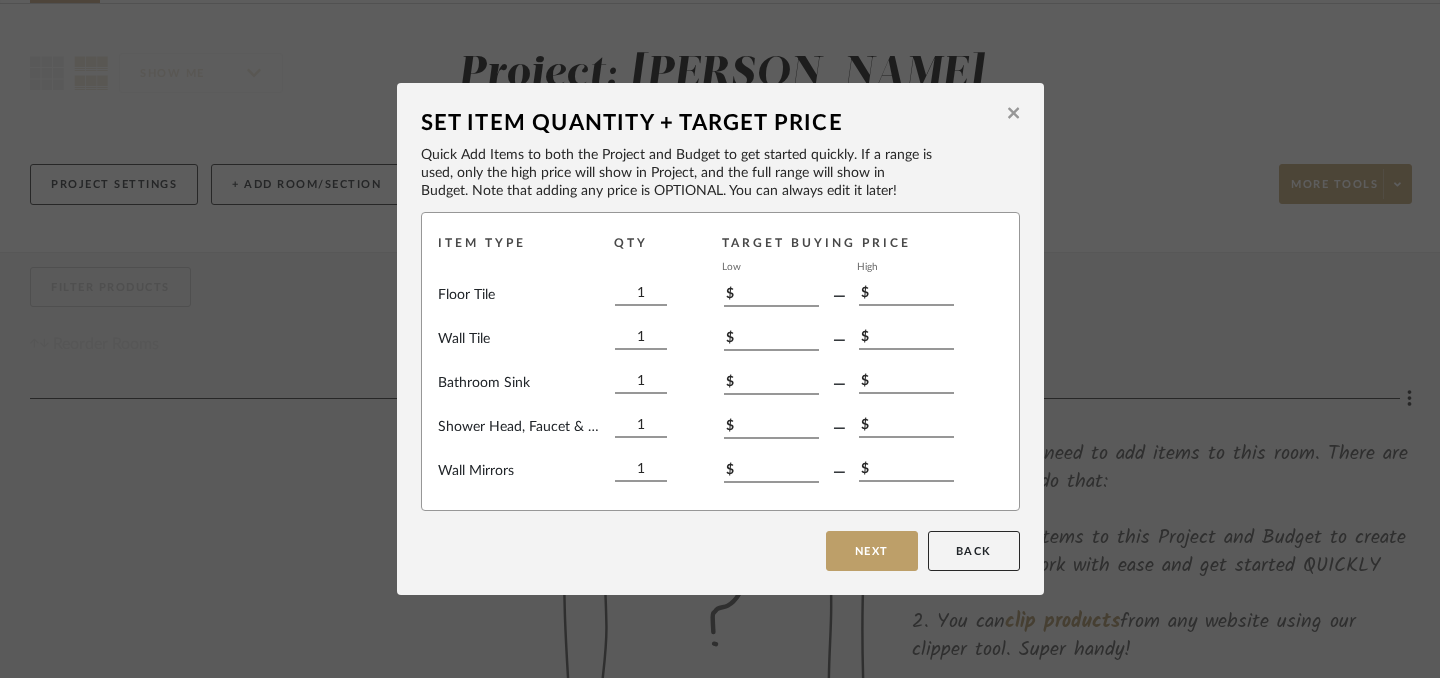 scroll, scrollTop: 0, scrollLeft: 0, axis: both 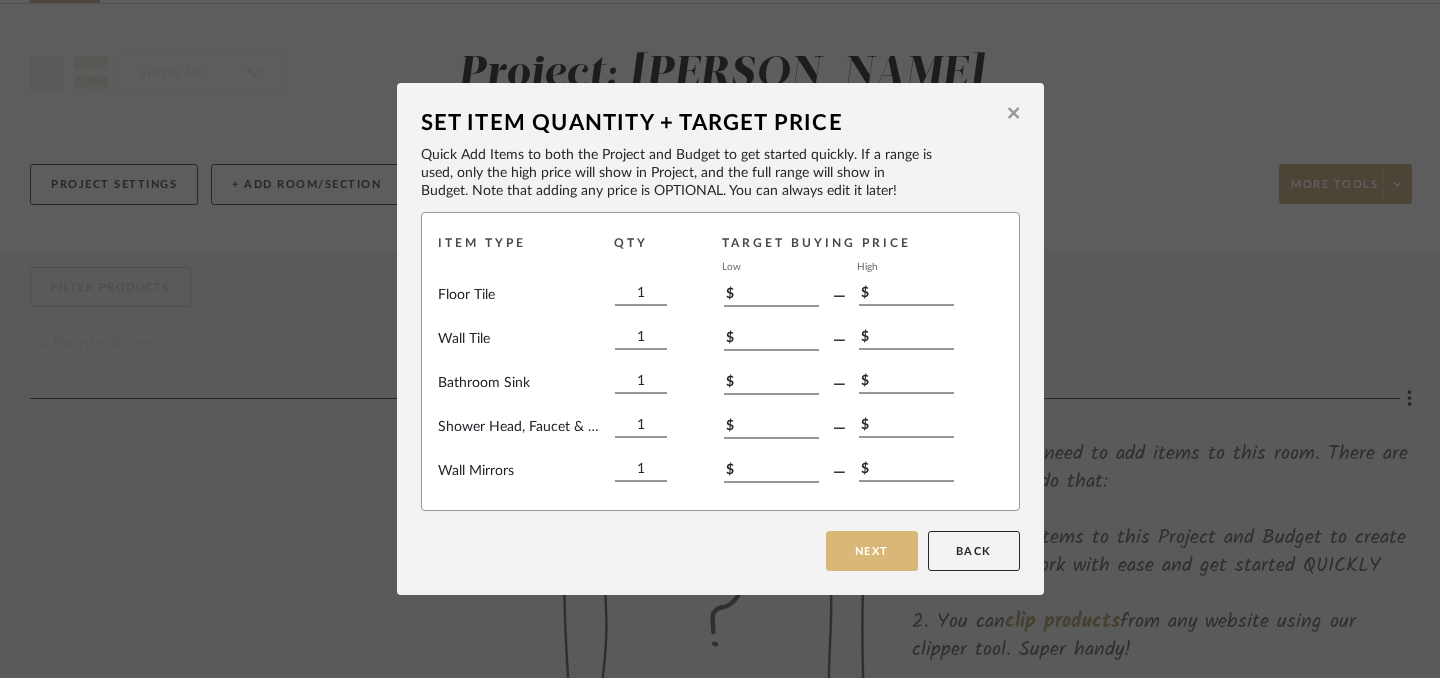 click on "Next" at bounding box center [872, 551] 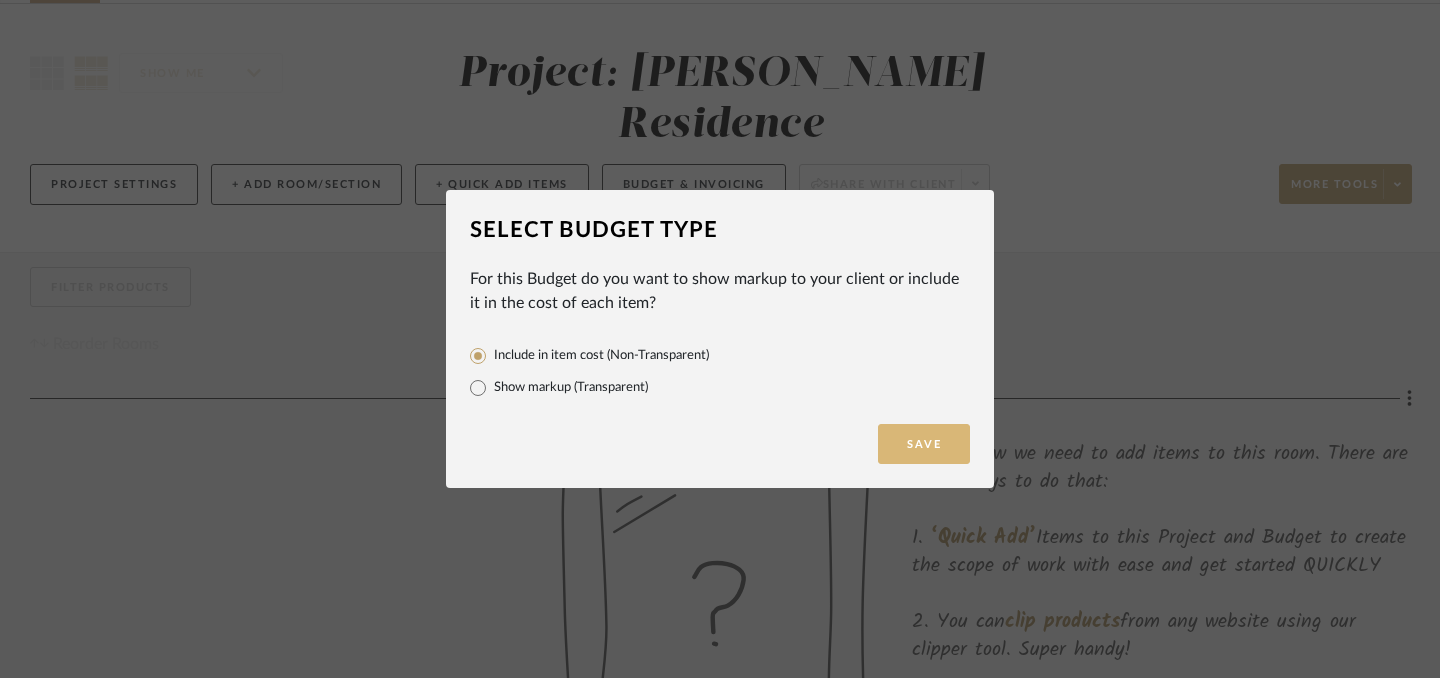 click on "Save" at bounding box center (924, 444) 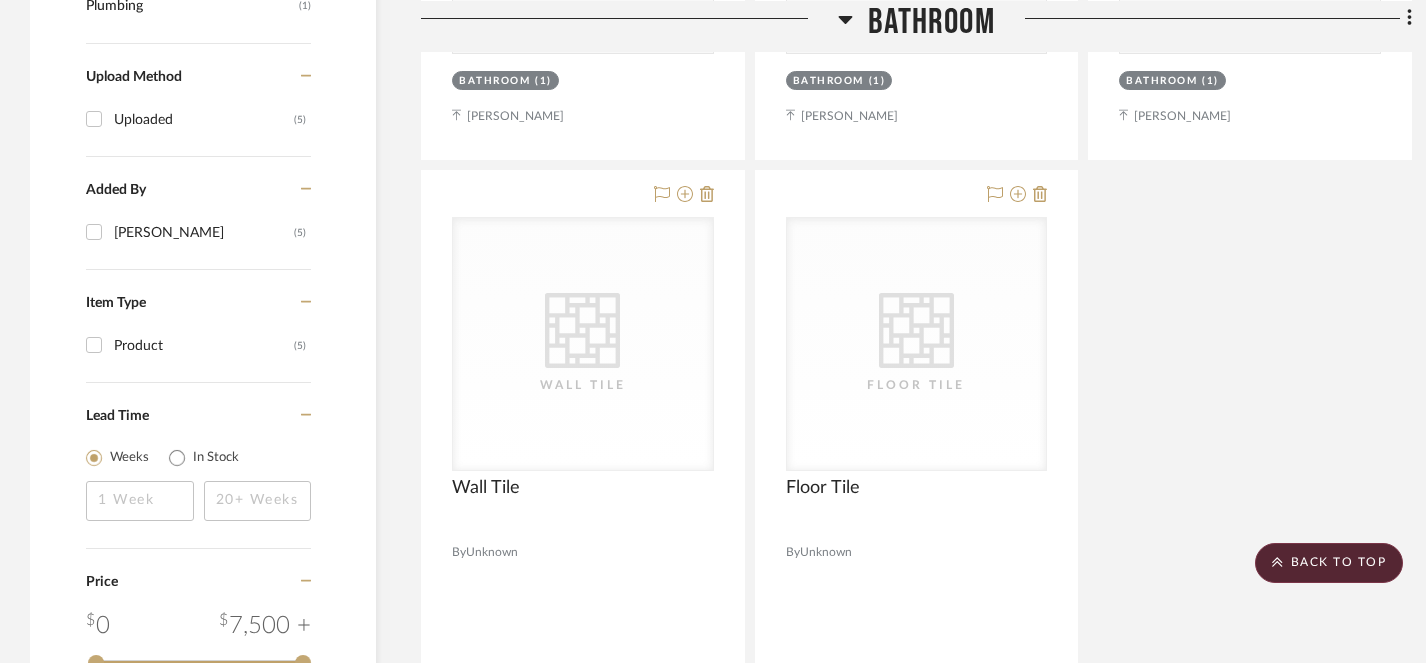 scroll, scrollTop: 1315, scrollLeft: 0, axis: vertical 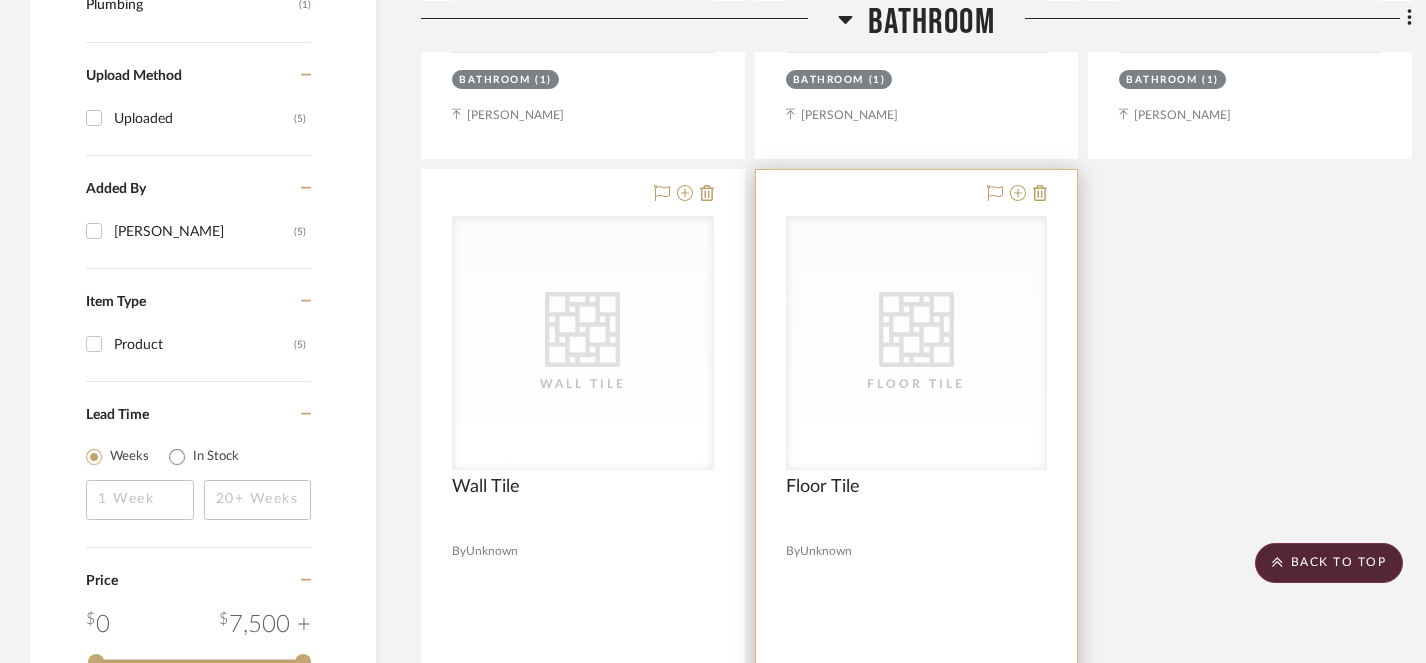 click 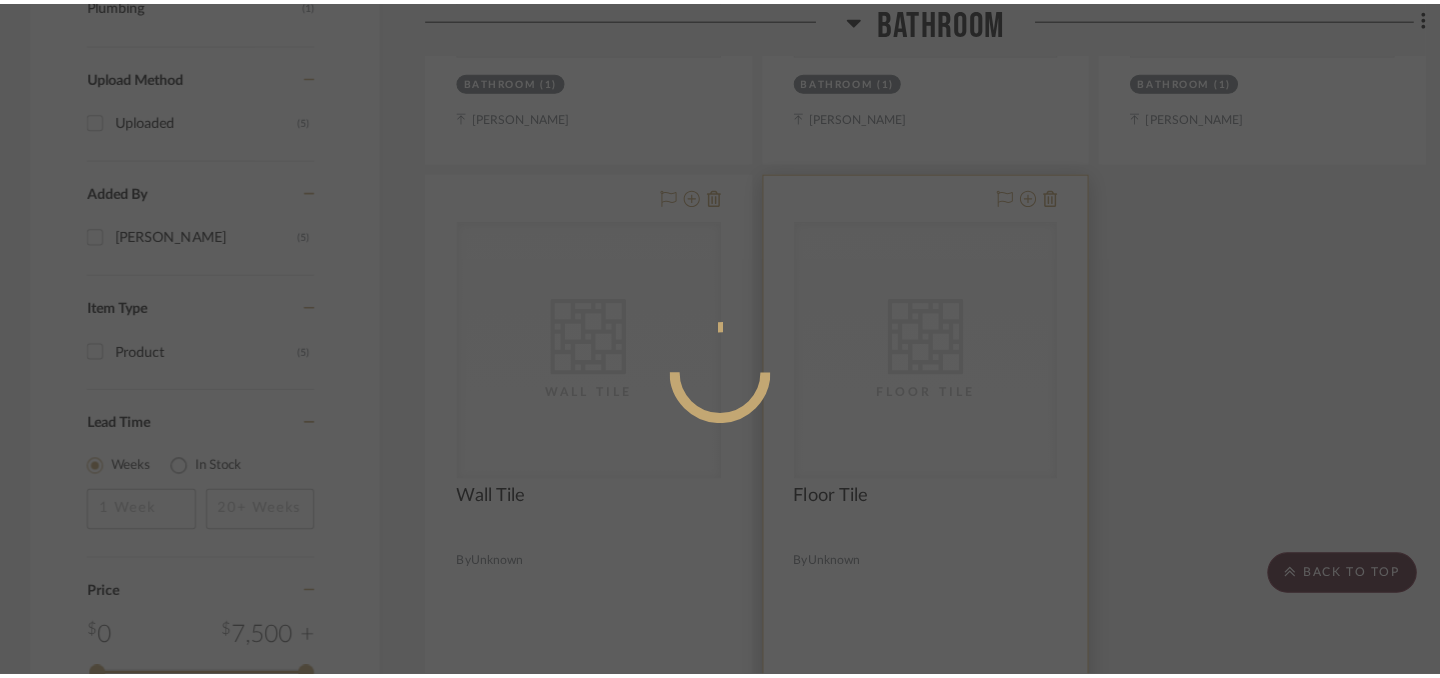 scroll, scrollTop: 0, scrollLeft: 0, axis: both 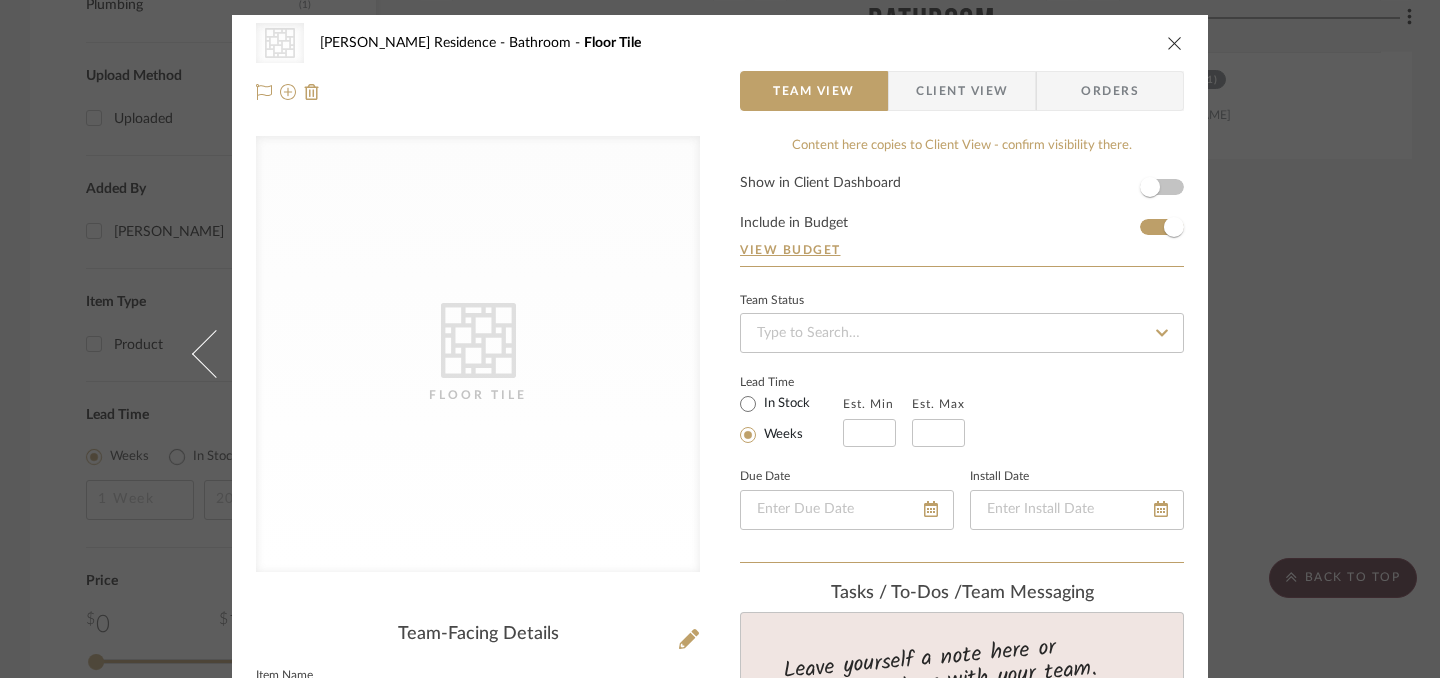 click on "Client View" at bounding box center [962, 91] 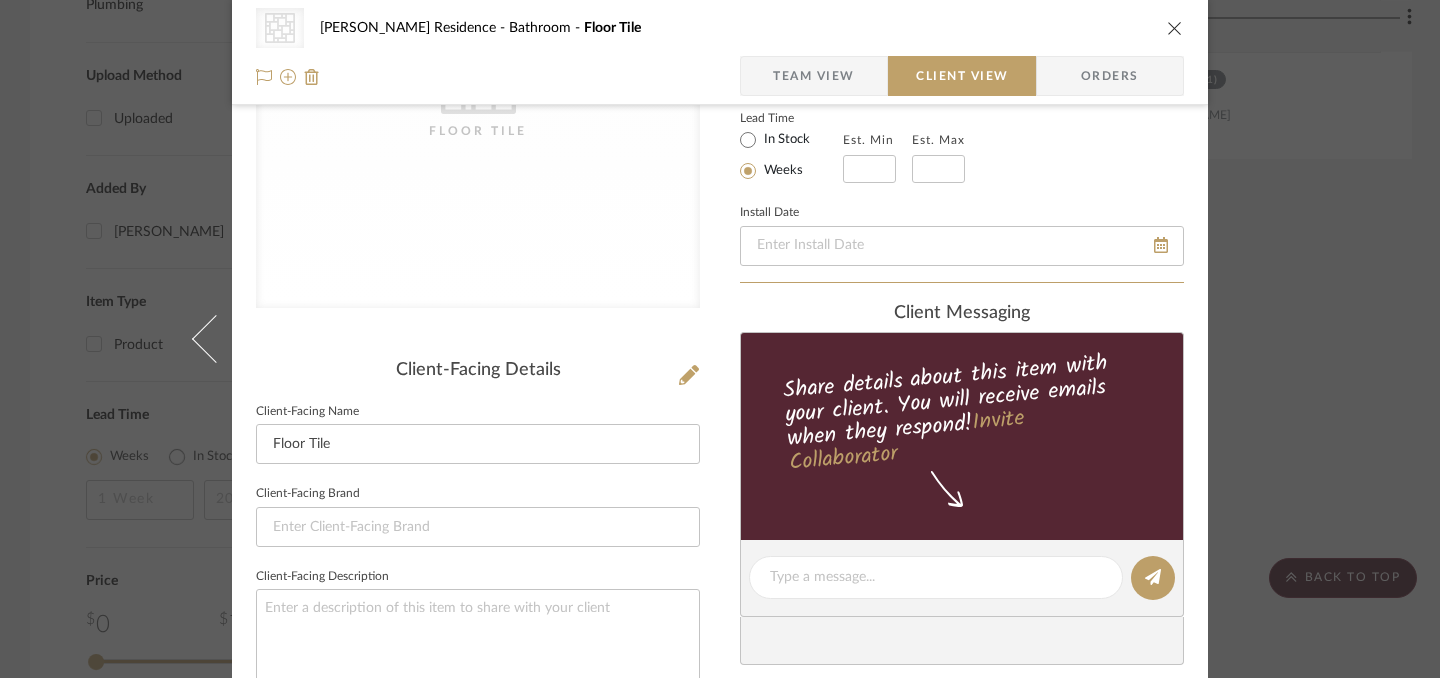 scroll, scrollTop: 0, scrollLeft: 0, axis: both 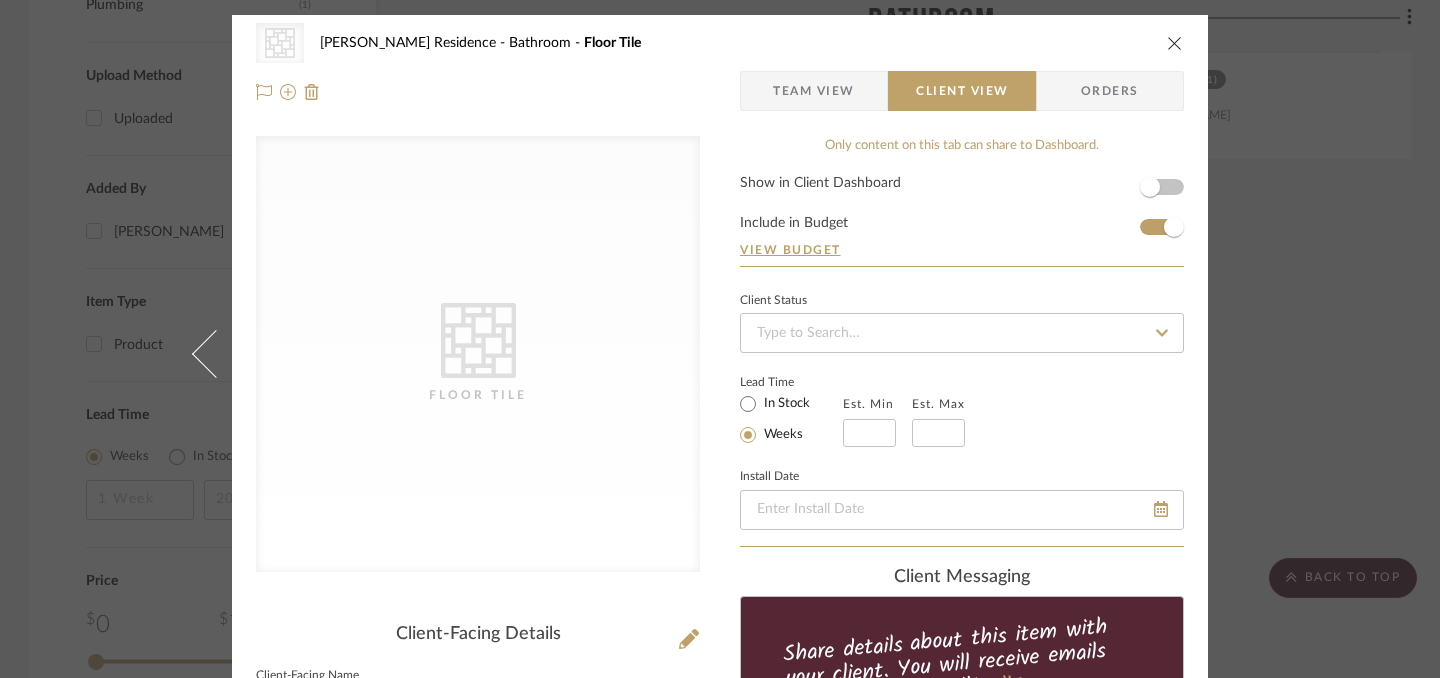 click on "CategoryIconTile
Created with Sketch.
Floor Tile Haarer Residence Bathroom Floor Tile" at bounding box center [720, 43] 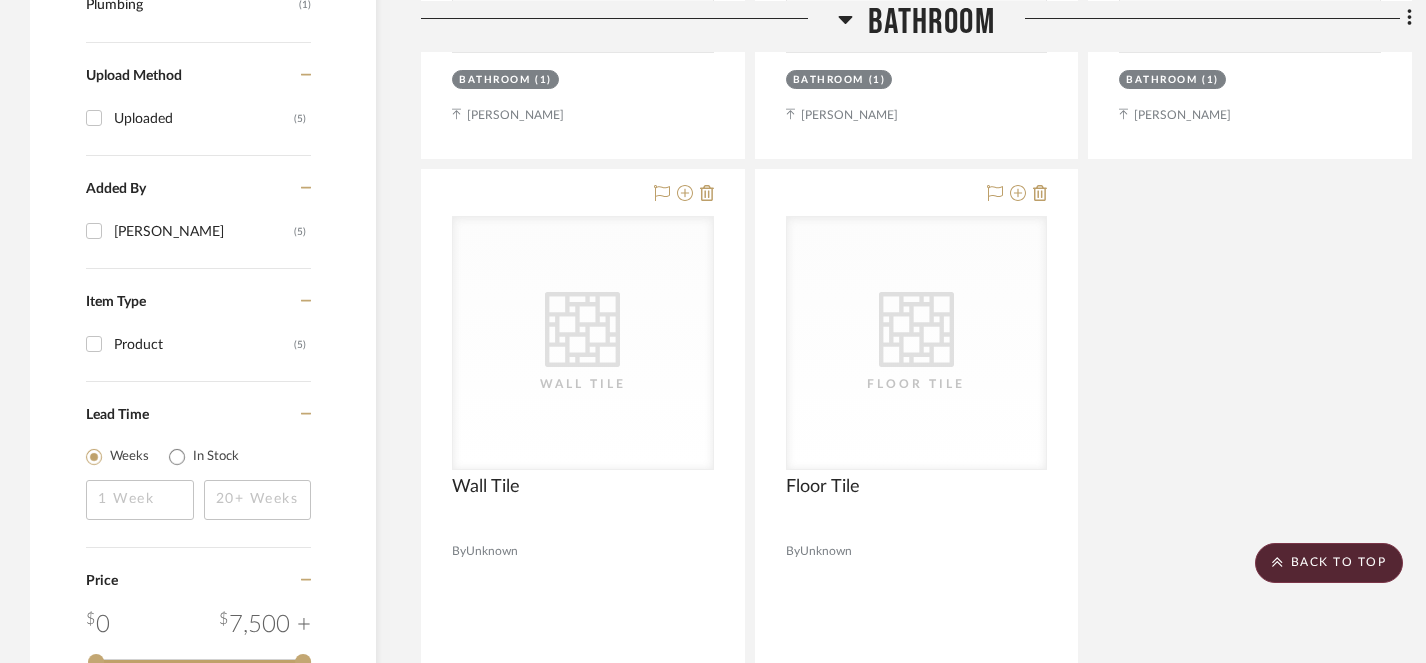 click on "CategoryIconMirrors
Created with Sketch.
Wall Mirrors
CategoryIconMirrors
Created with Sketch.
Wall Mirrors  Wall Mirrors  By  Unknown
Team Status Client Status client Comments:  Submit   Bathroom  (1)    Victoria Smith
CategoryIconPlumbing
Created with Sketch.
Shower Head, Faucet & Set
CategoryIconPlumbing
Created with Sketch.
Shower Head, Faucet & Set  Shower Head, Faucet & Set  By  Unknown
Team Status Client Status client Comments:  Submit   Bathroom  (1)    Victoria Smith
CategoryIconBath" 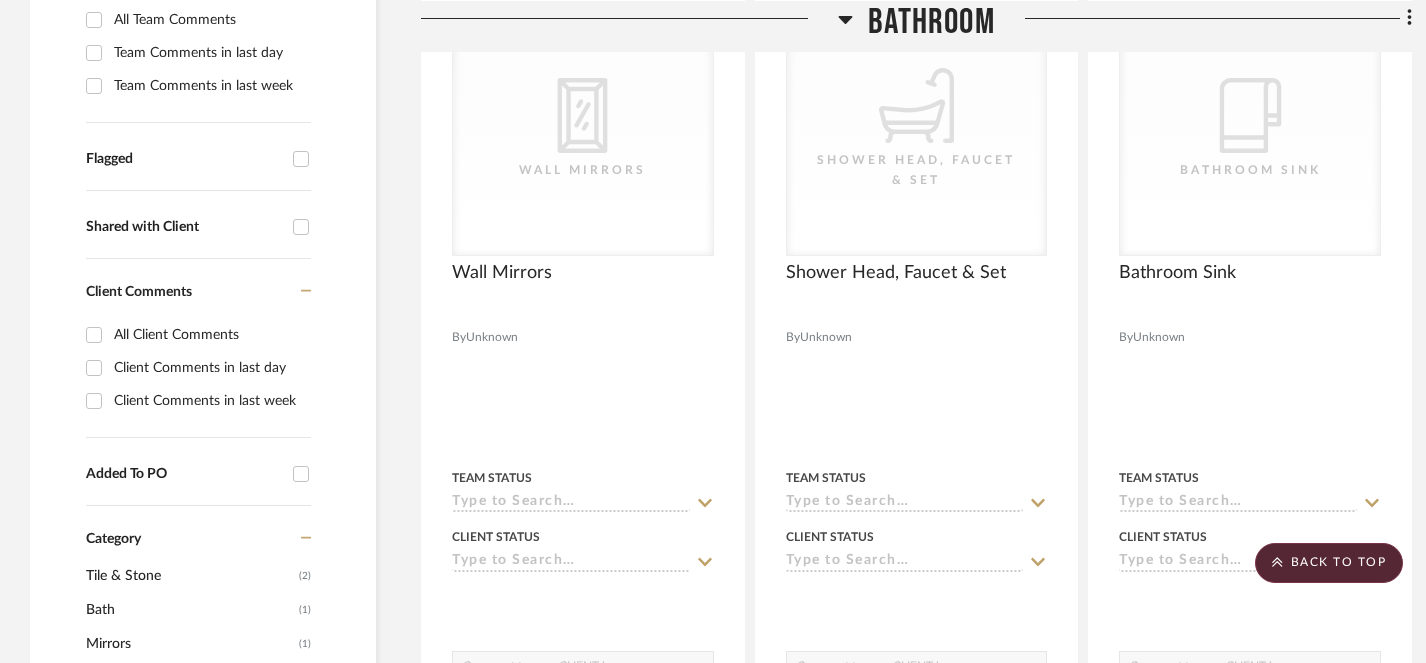 scroll, scrollTop: 652, scrollLeft: 0, axis: vertical 